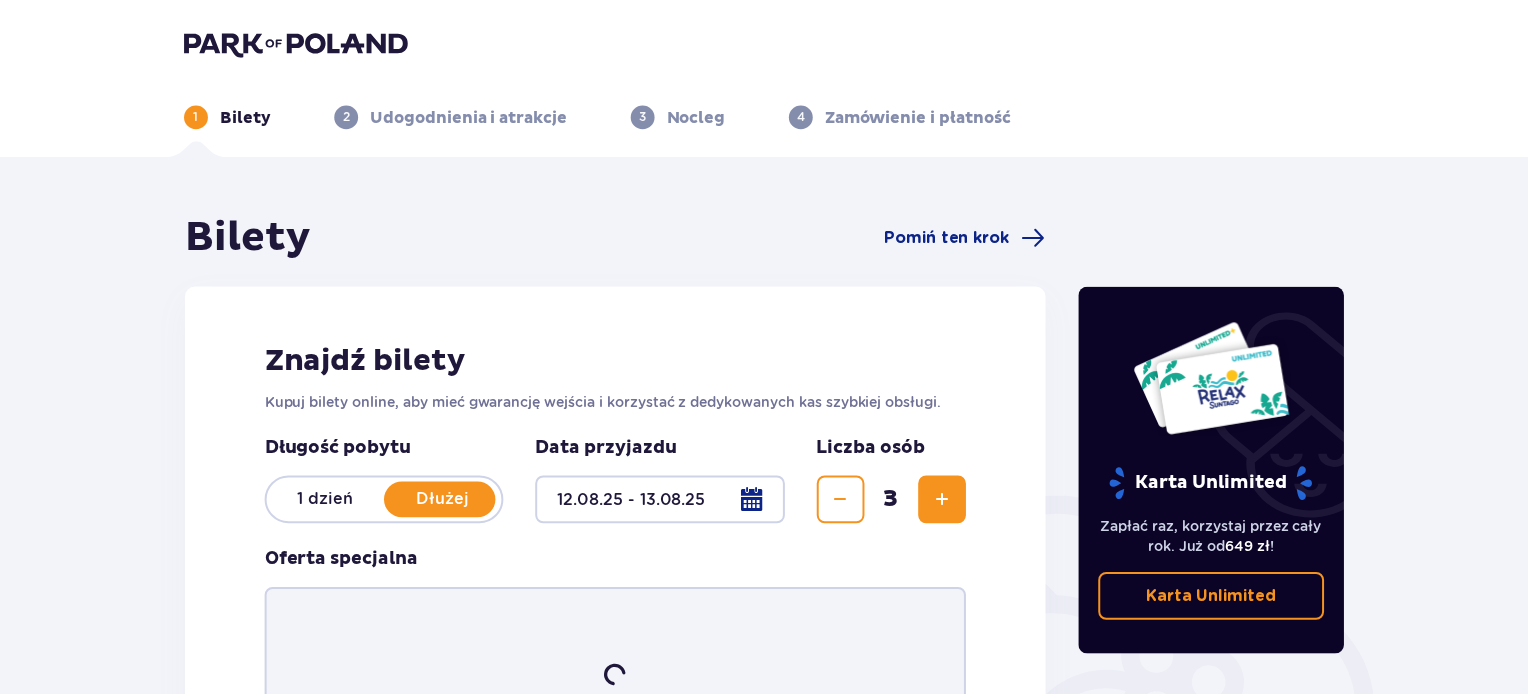 scroll, scrollTop: 0, scrollLeft: 0, axis: both 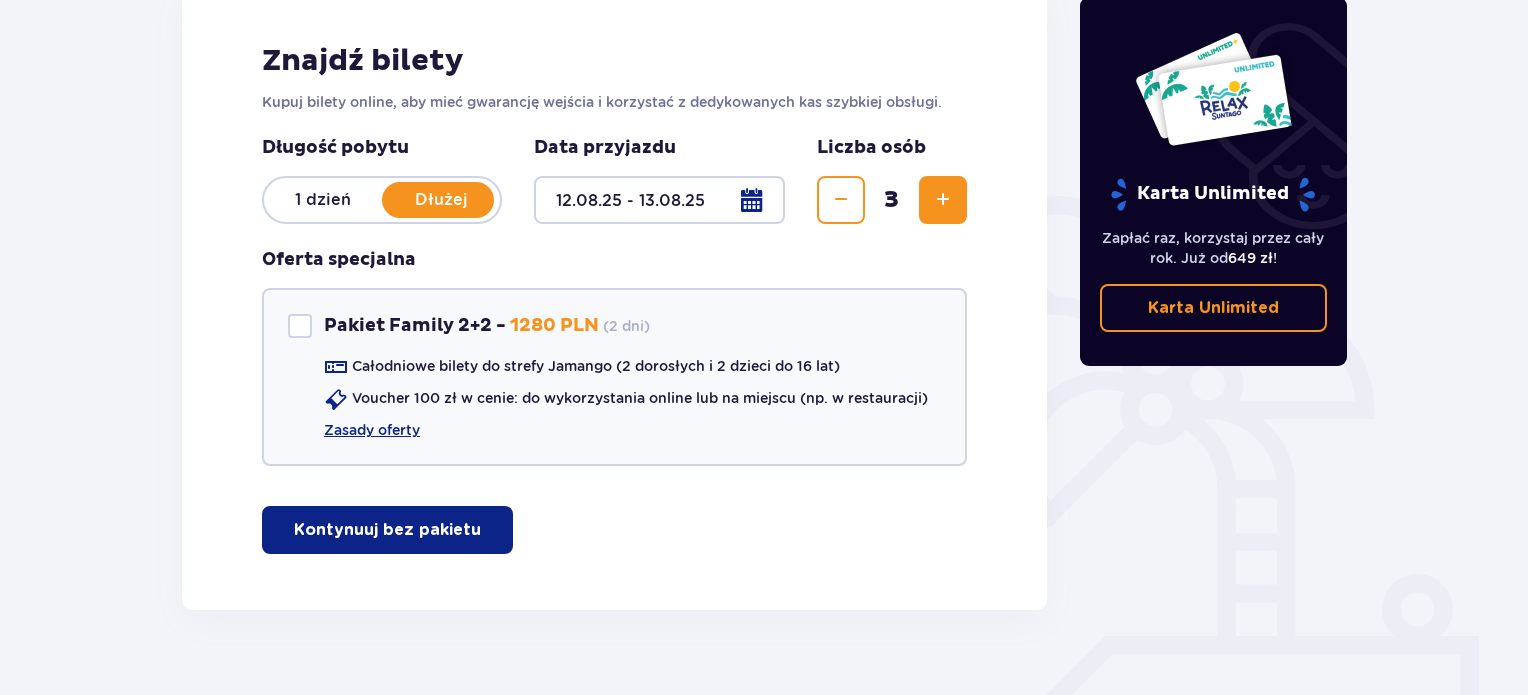 click on "Kontynuuj bez pakietu" at bounding box center (387, 530) 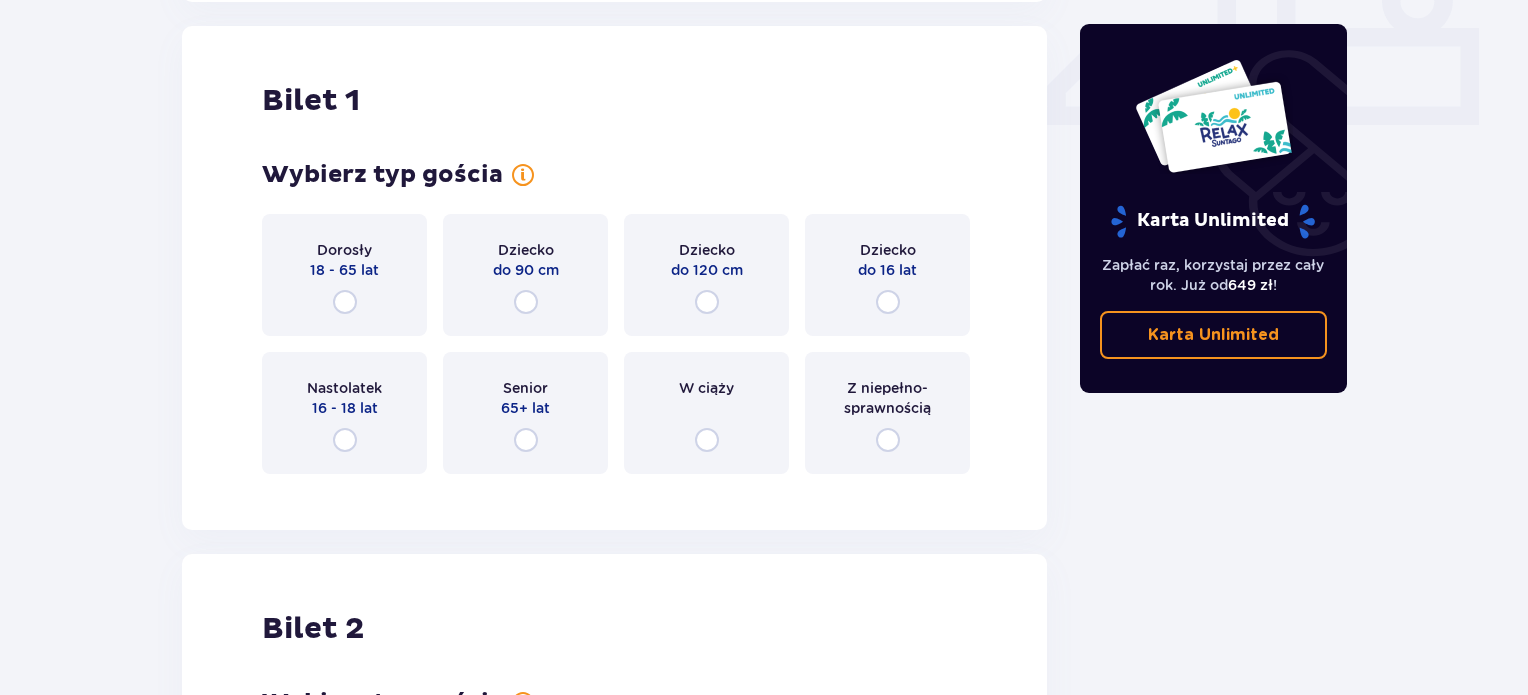 scroll, scrollTop: 909, scrollLeft: 0, axis: vertical 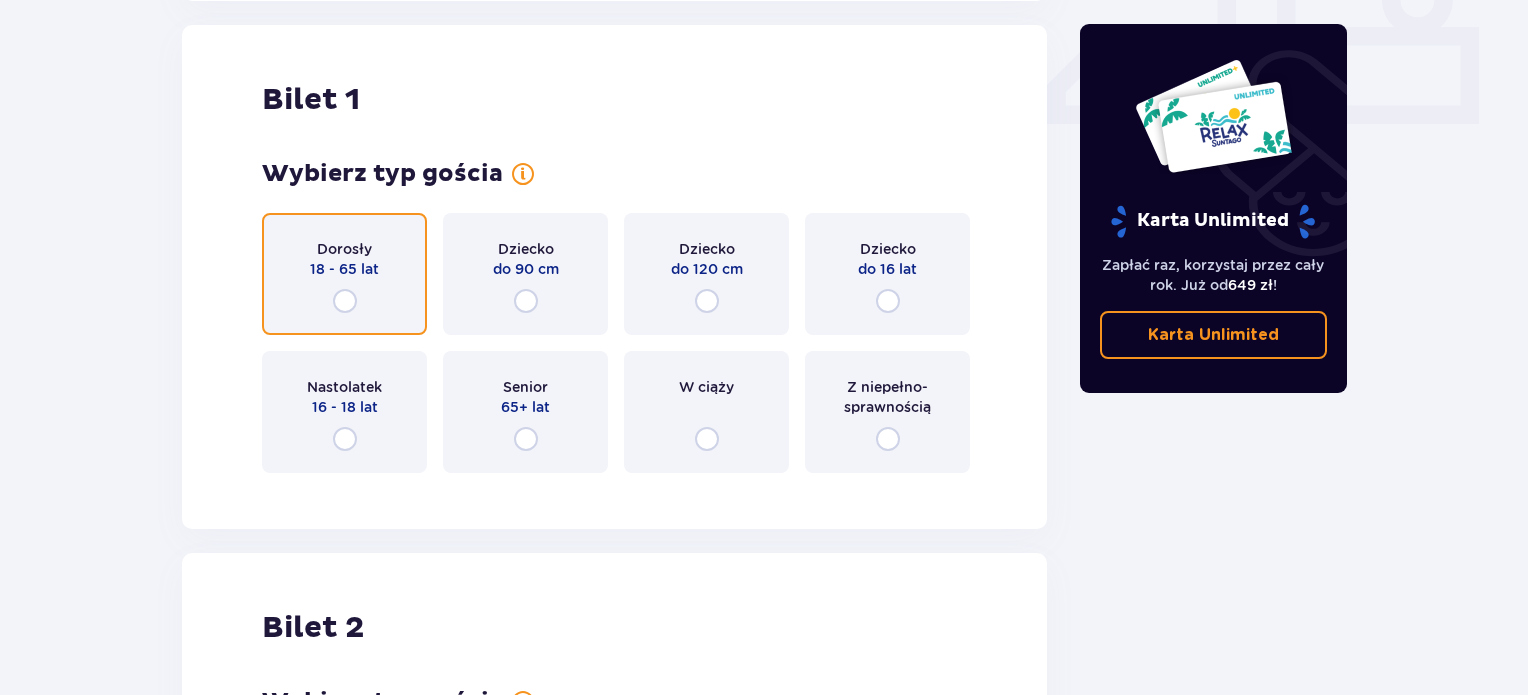 click at bounding box center [345, 301] 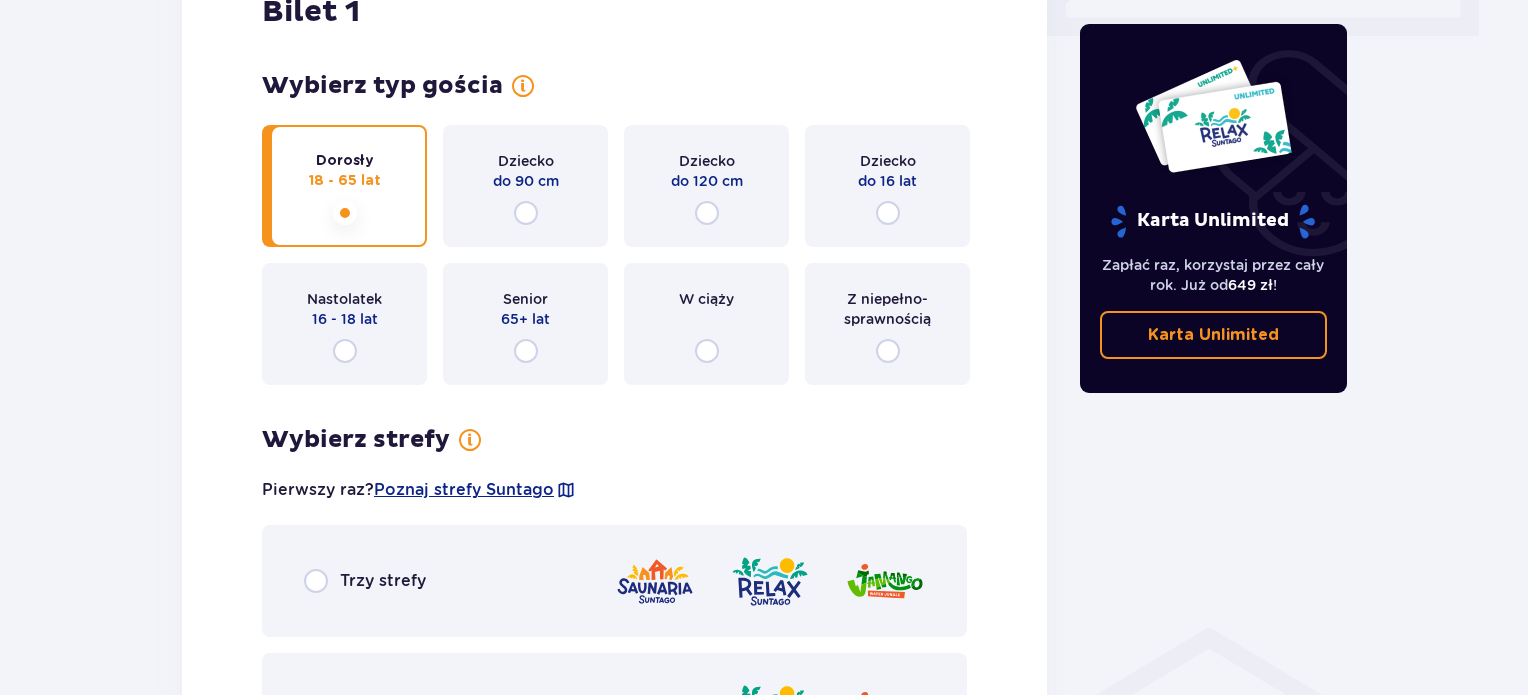 scroll, scrollTop: 1297, scrollLeft: 0, axis: vertical 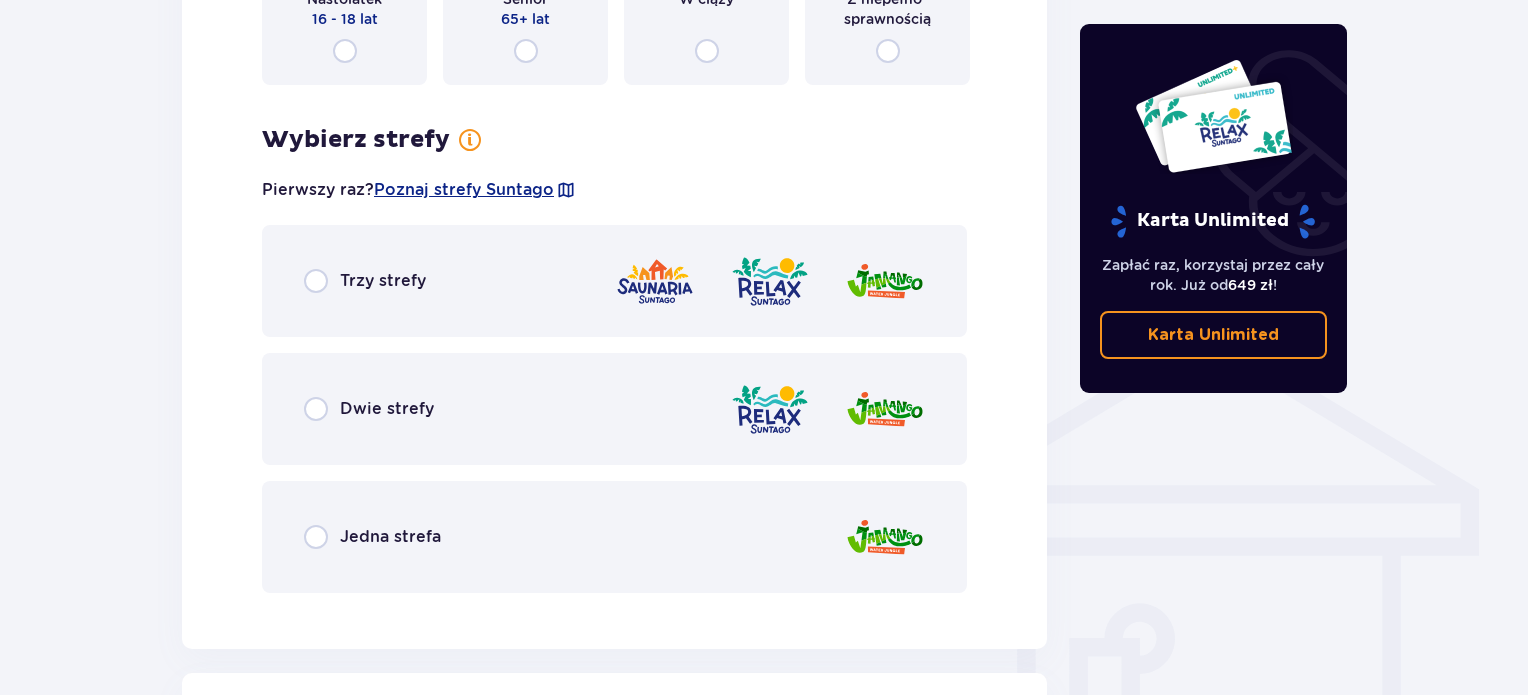 click on "Dwie strefy" at bounding box center [614, 409] 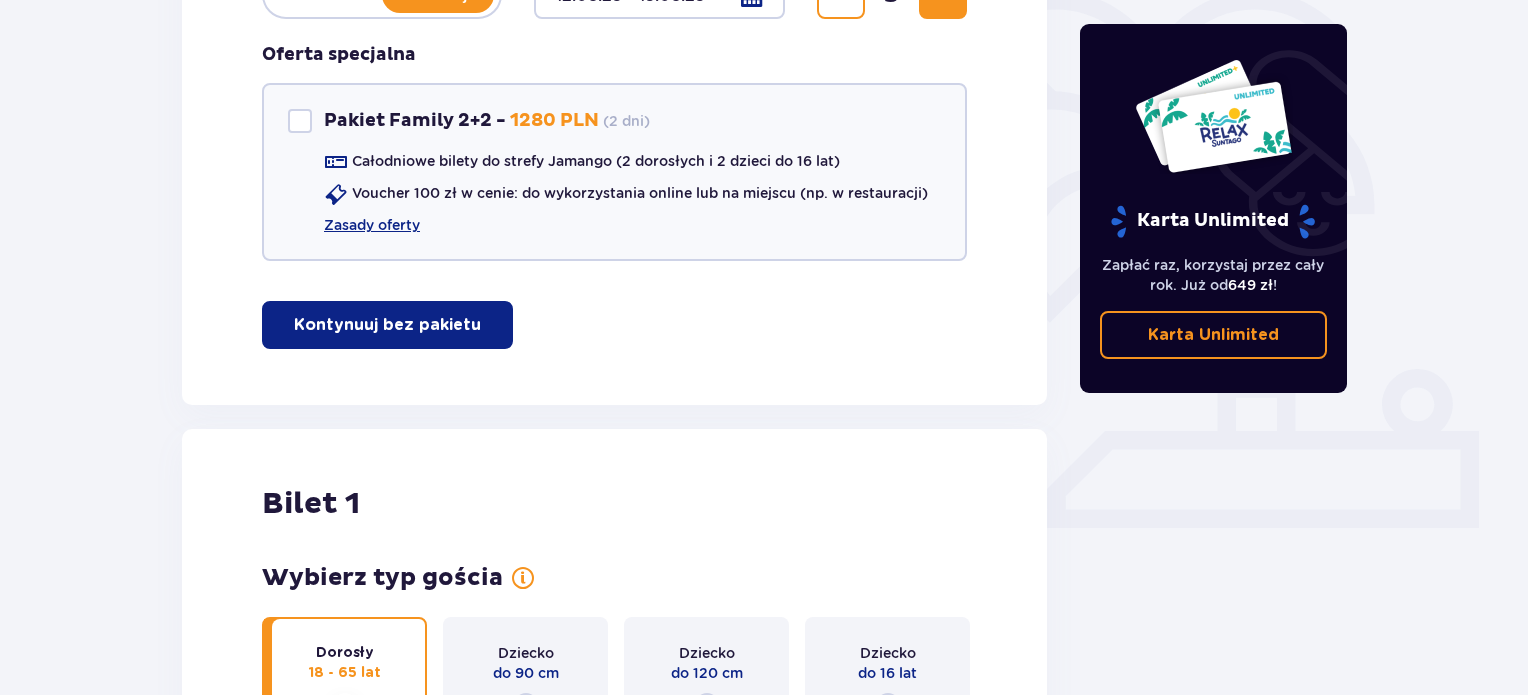 scroll, scrollTop: 105, scrollLeft: 0, axis: vertical 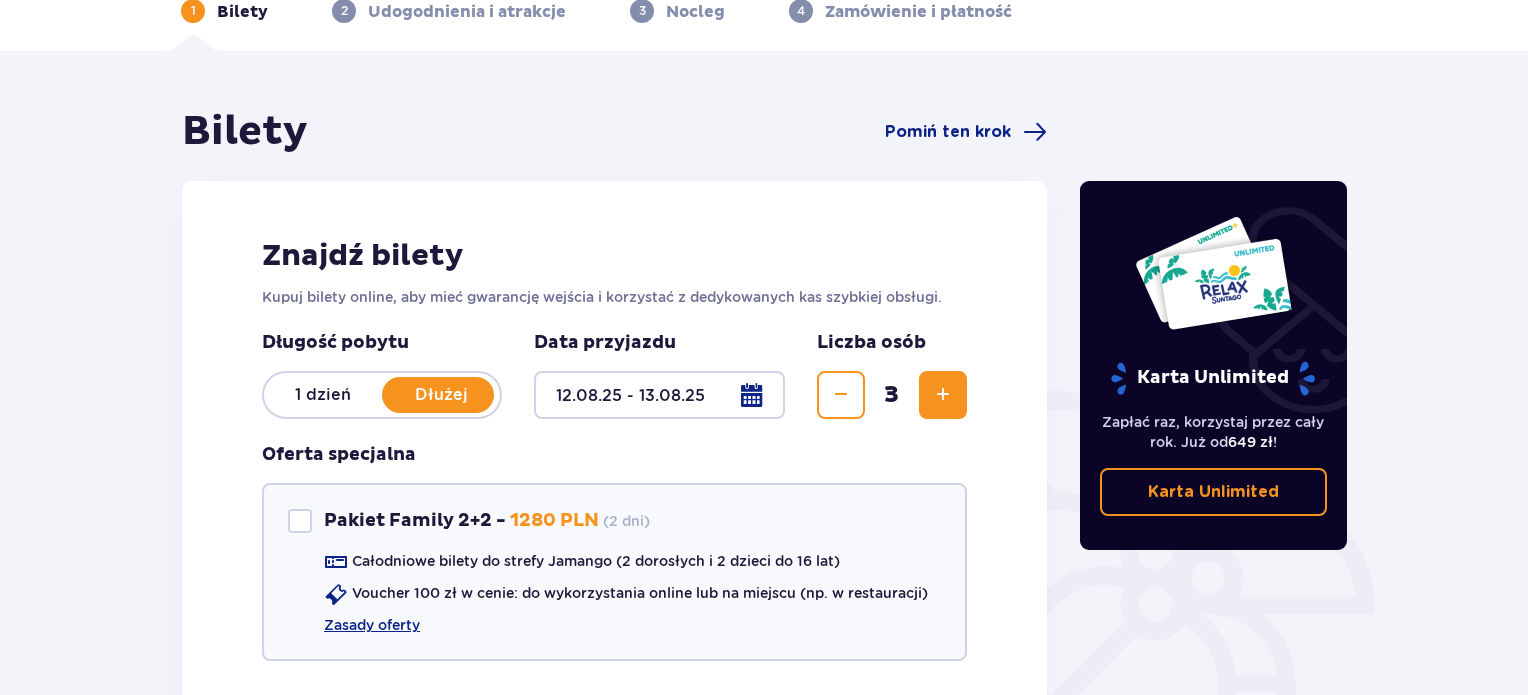 click on "1 dzień" at bounding box center [323, 395] 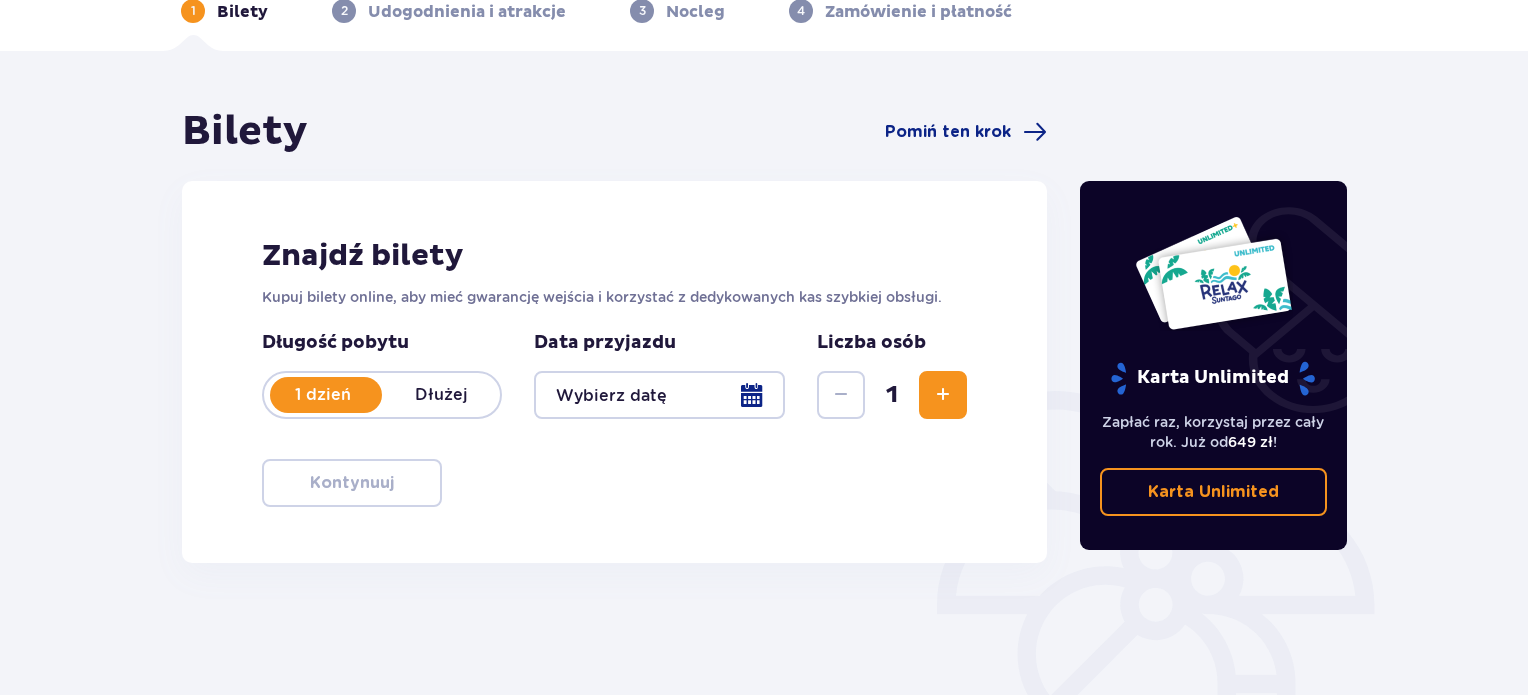 click at bounding box center (943, 395) 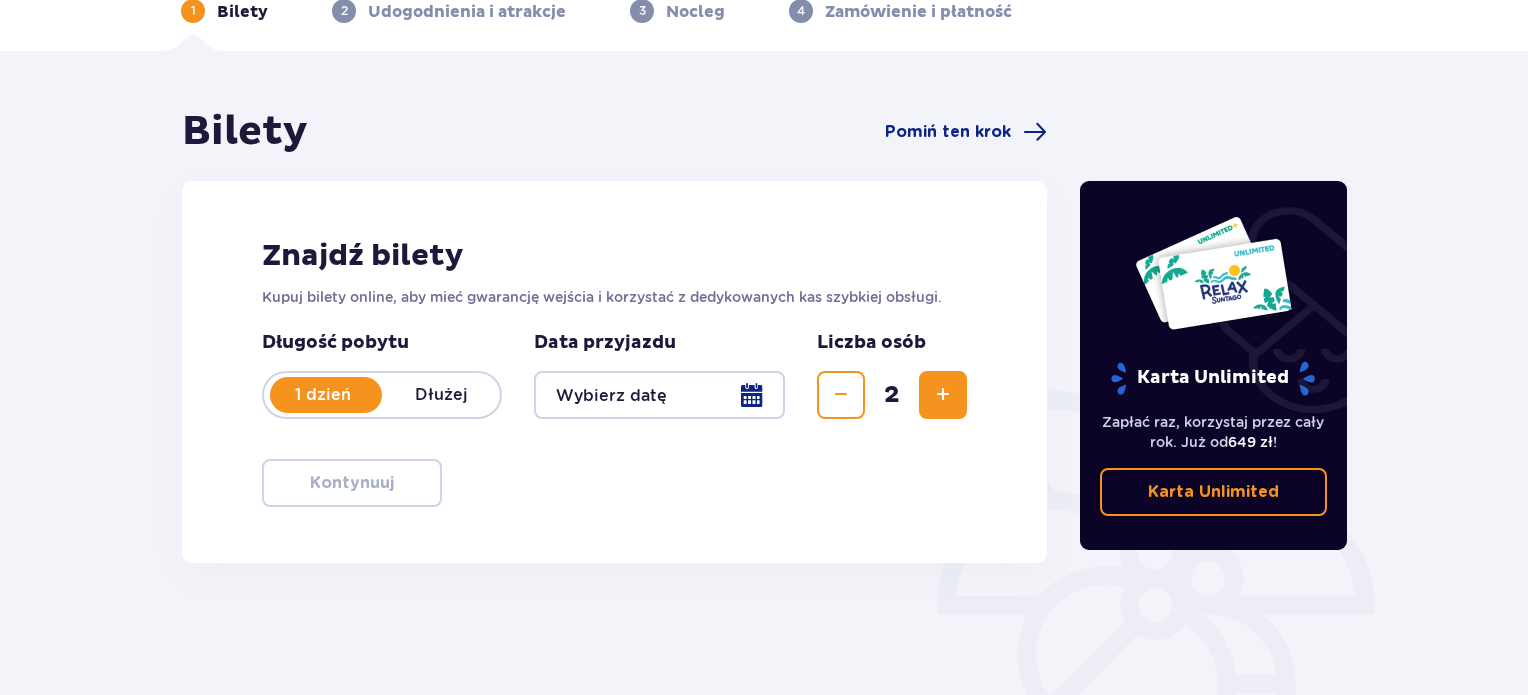 click at bounding box center [943, 395] 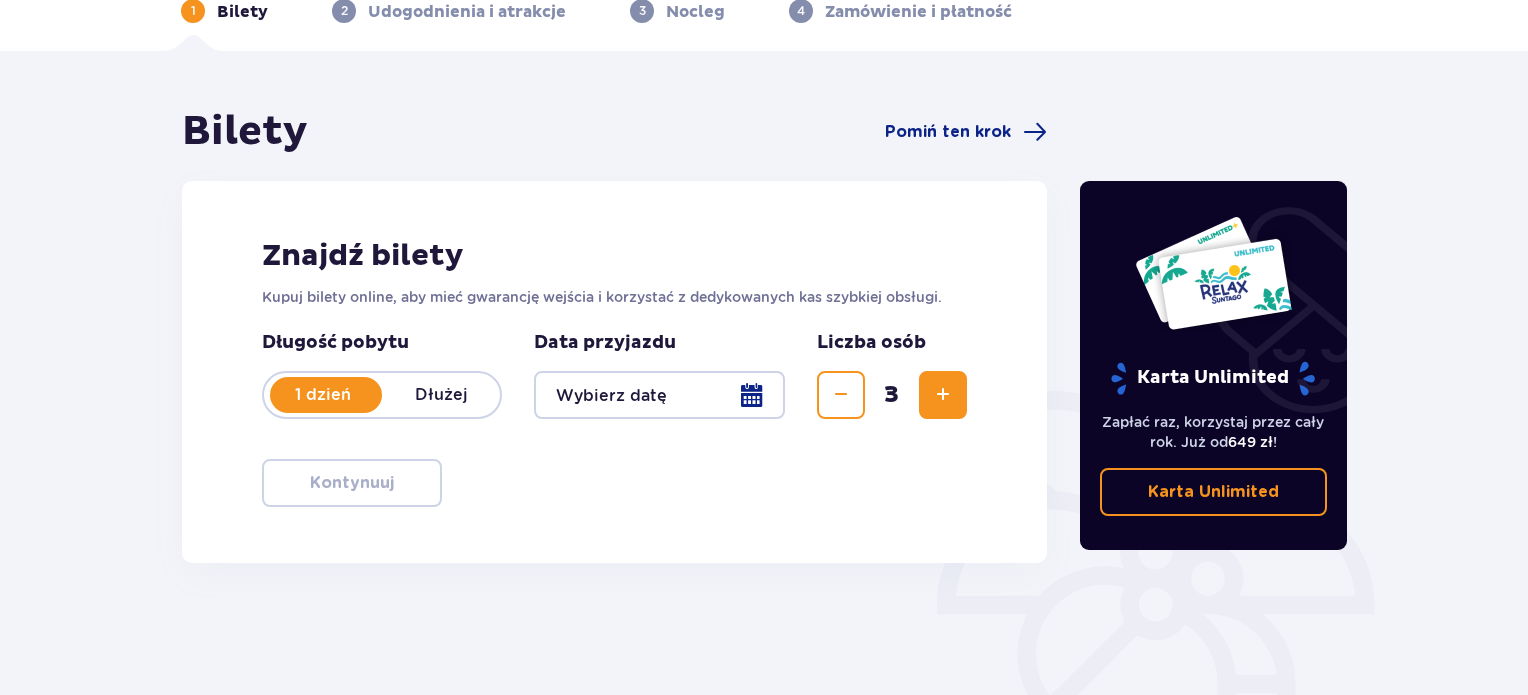 click at bounding box center (659, 395) 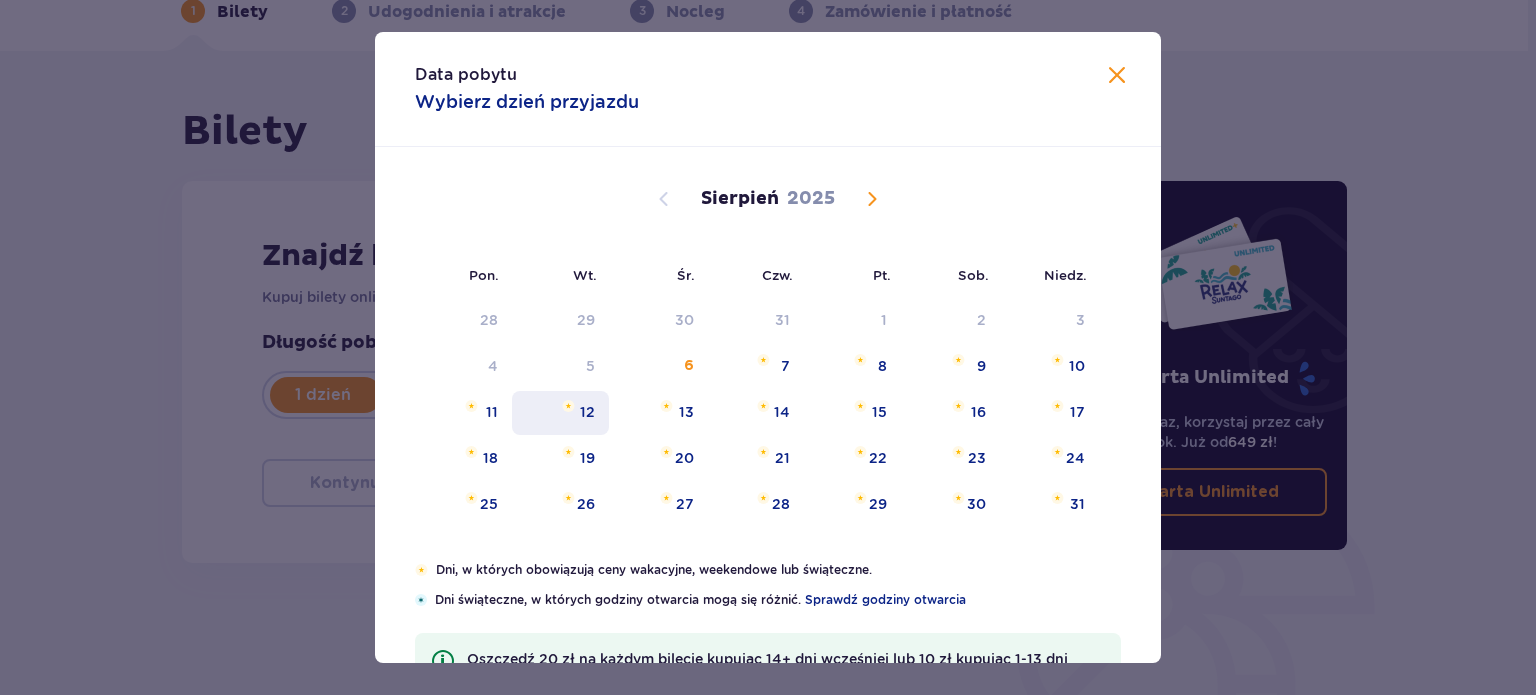 click on "12" at bounding box center (587, 412) 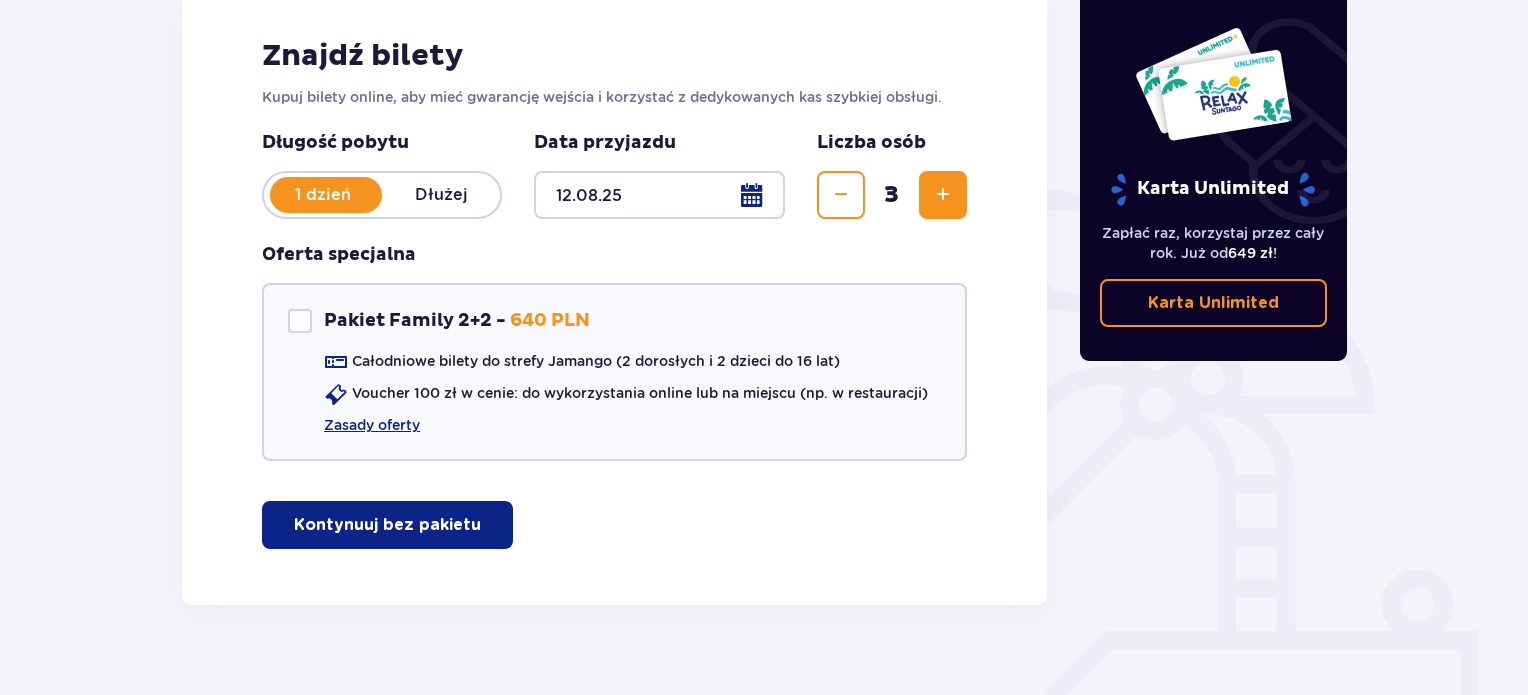 scroll, scrollTop: 334, scrollLeft: 0, axis: vertical 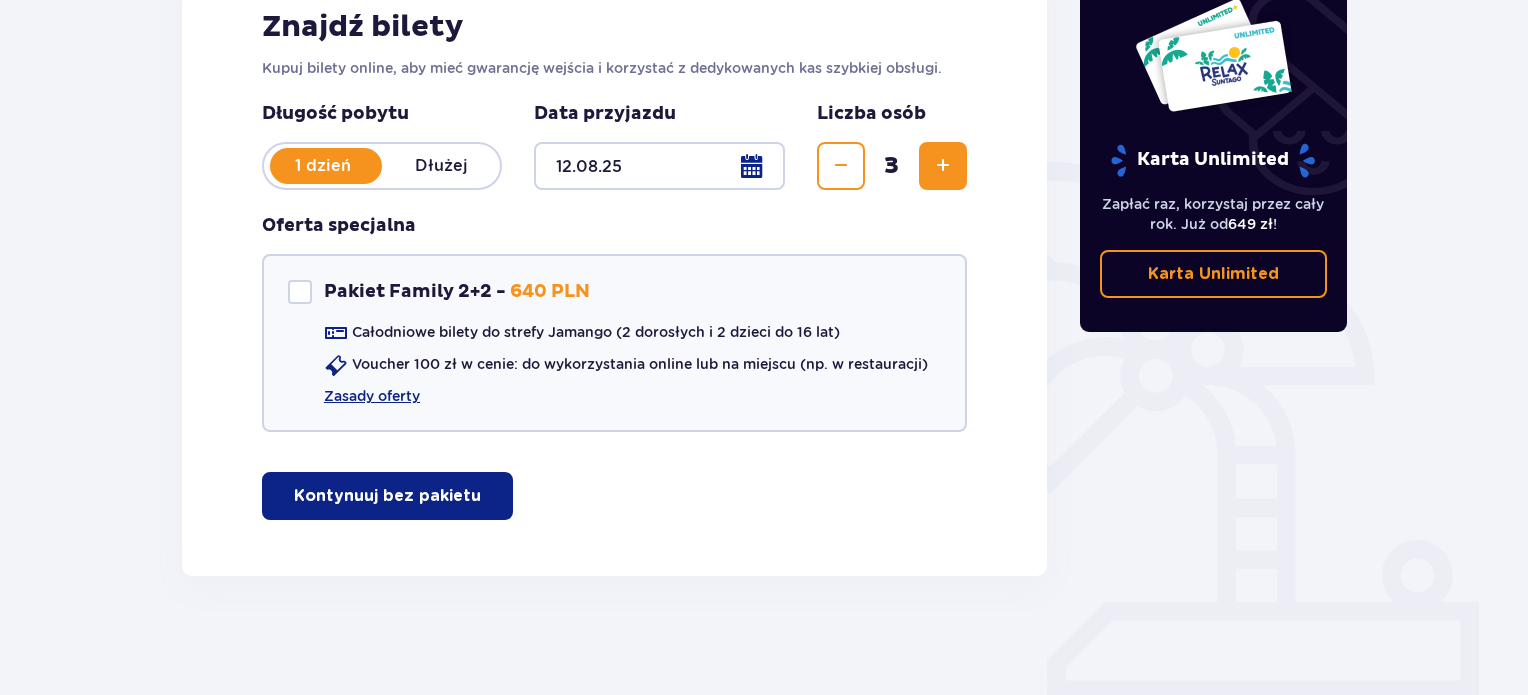 click on "Kontynuuj bez pakietu" at bounding box center (387, 496) 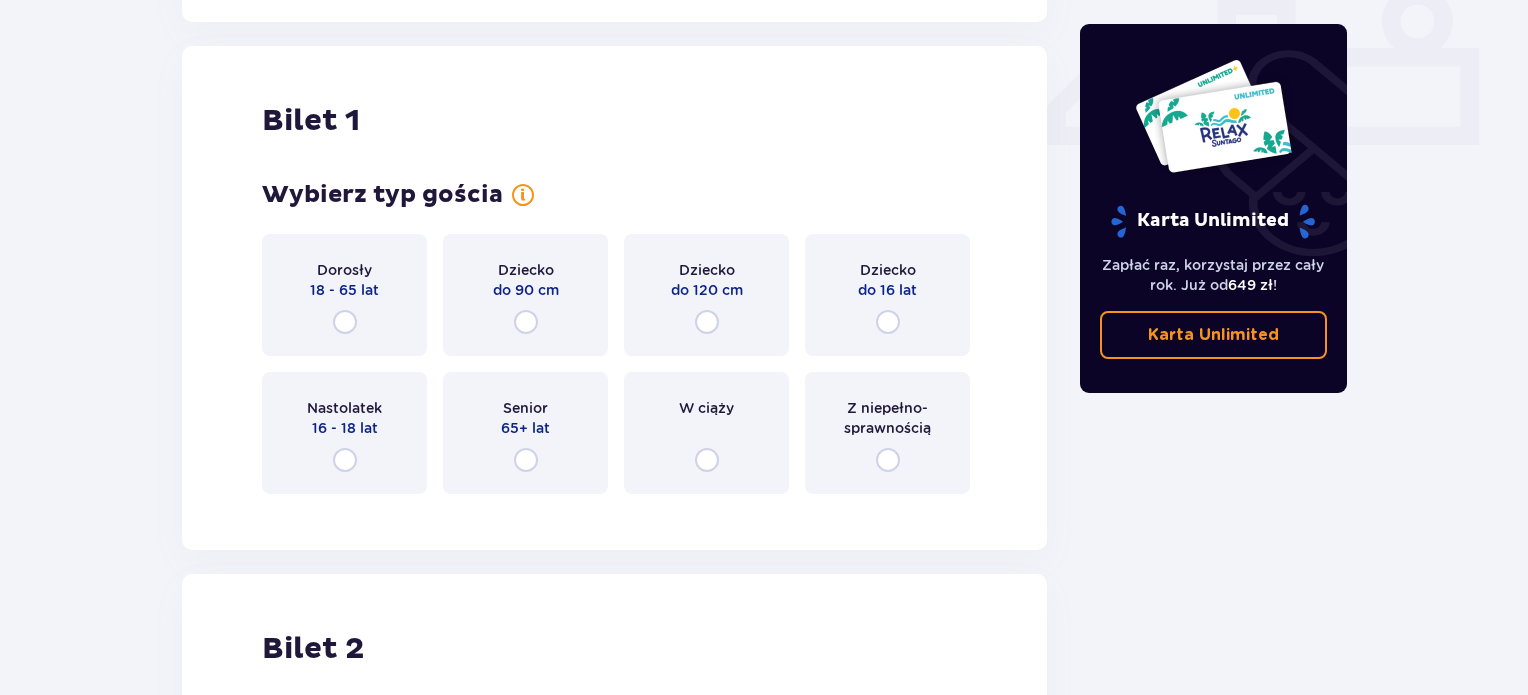 scroll, scrollTop: 909, scrollLeft: 0, axis: vertical 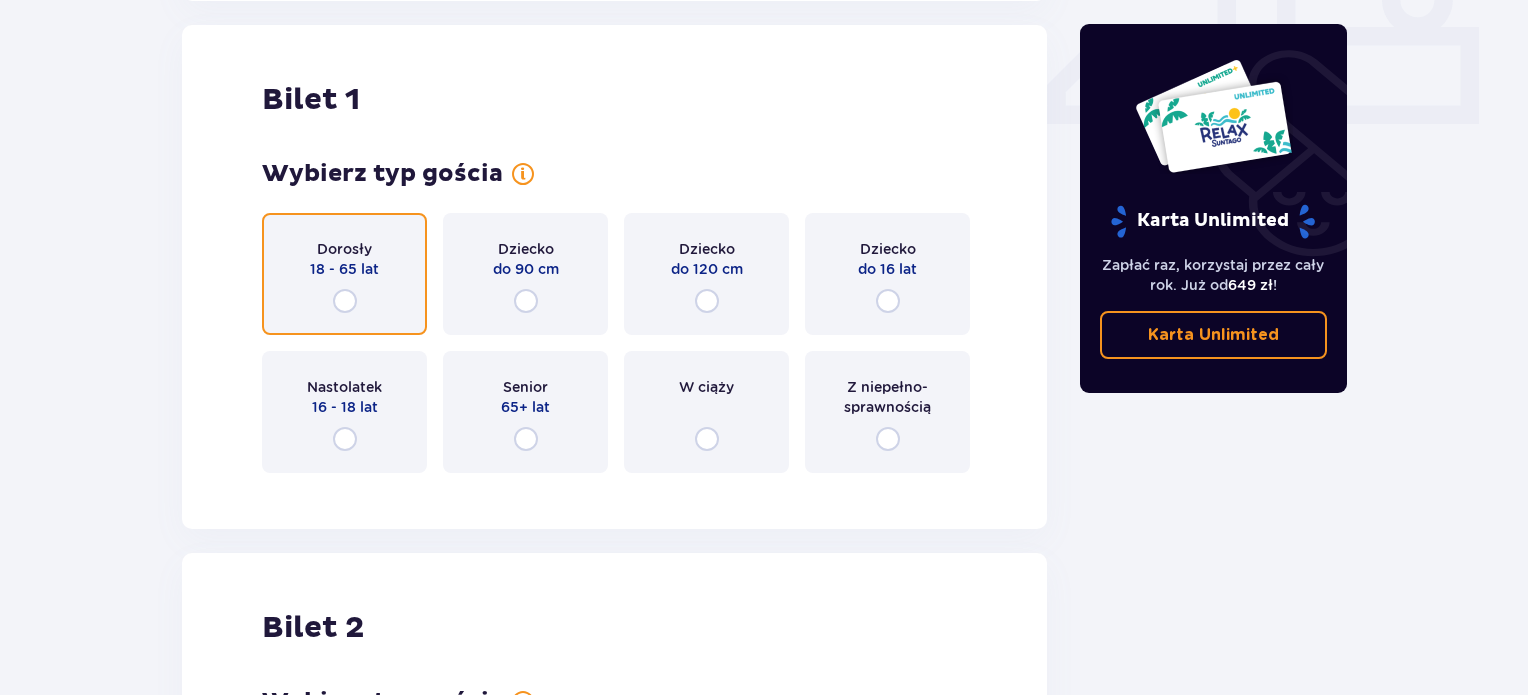 click at bounding box center (345, 301) 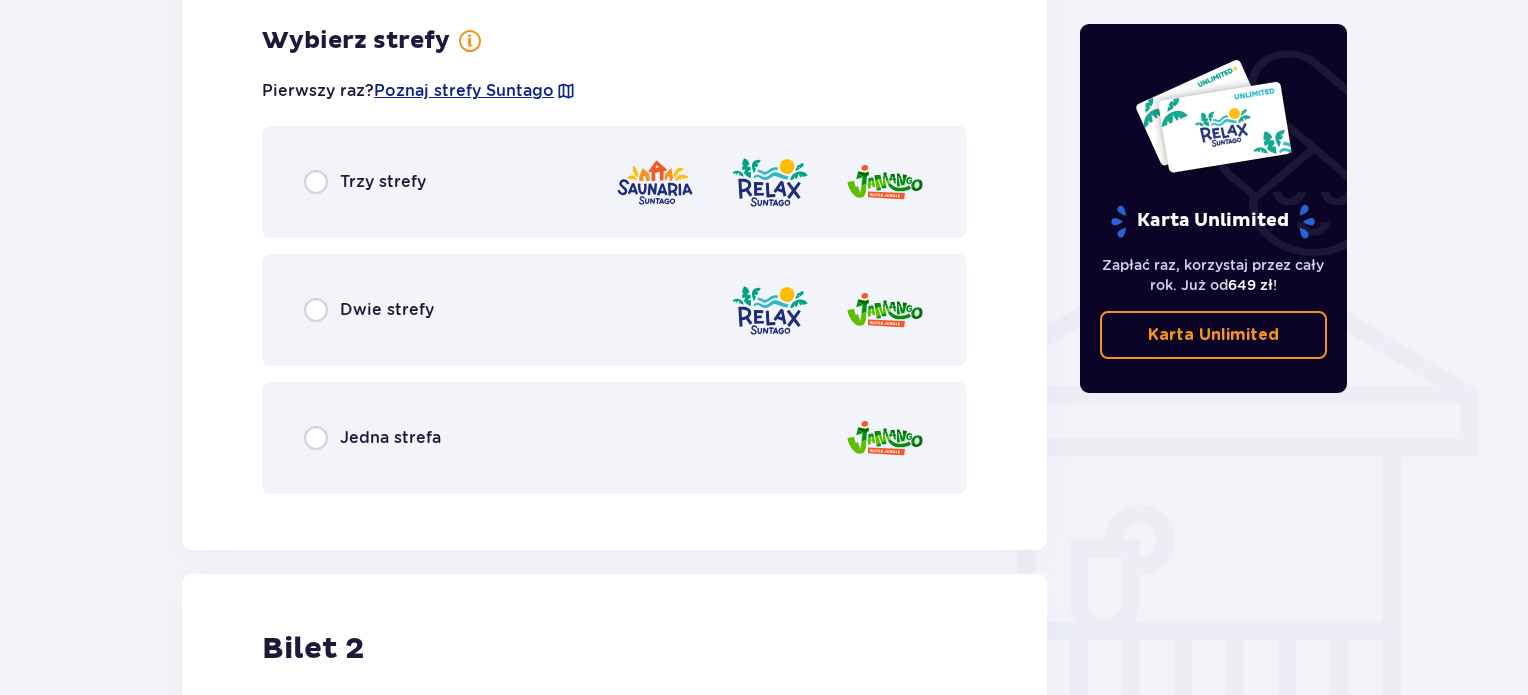 scroll, scrollTop: 1397, scrollLeft: 0, axis: vertical 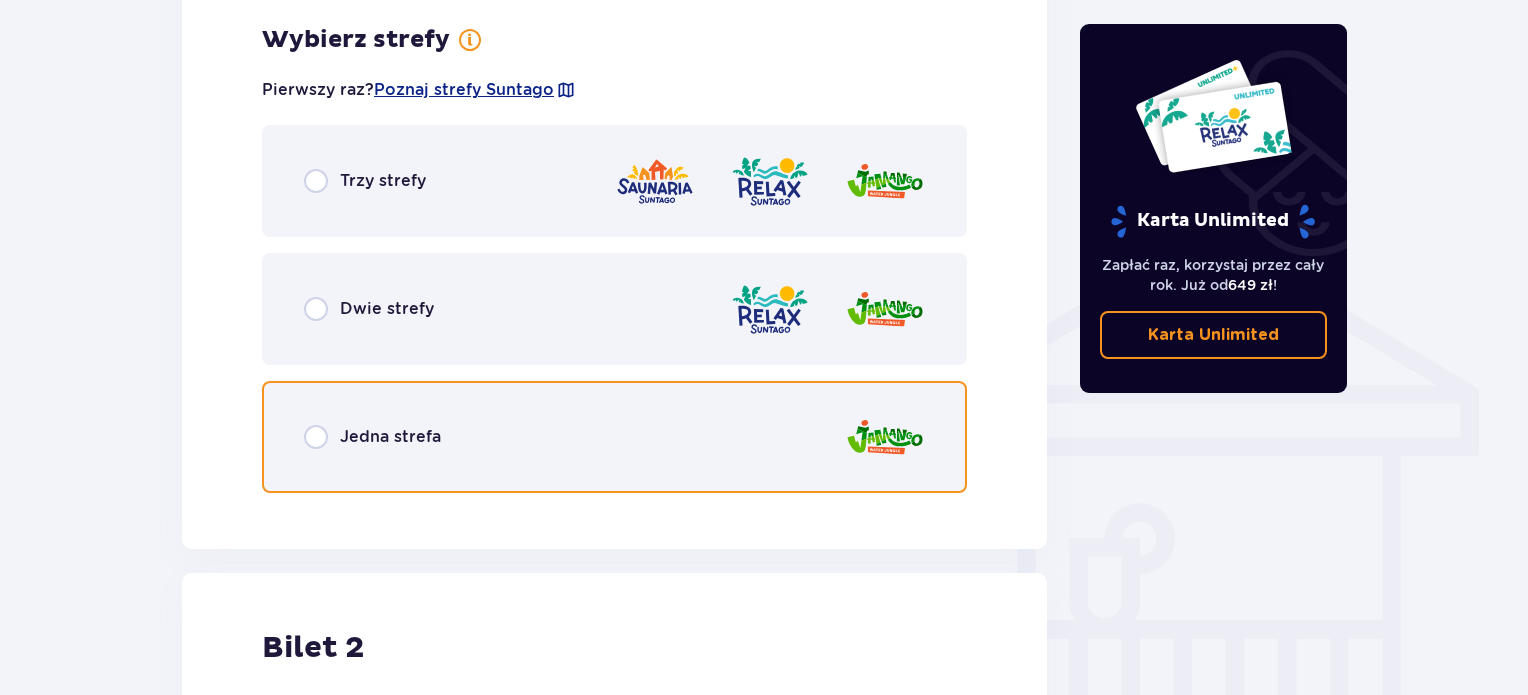 click at bounding box center (316, 437) 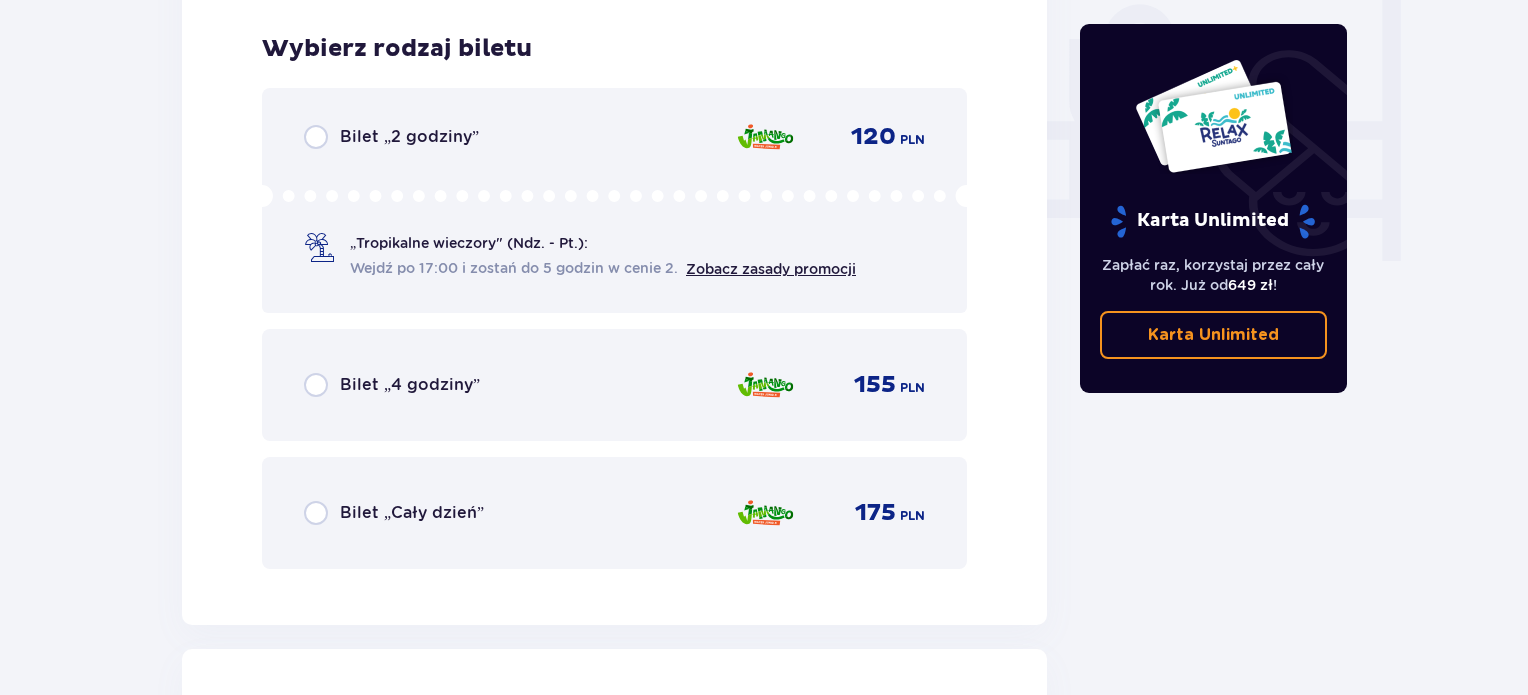 scroll, scrollTop: 1905, scrollLeft: 0, axis: vertical 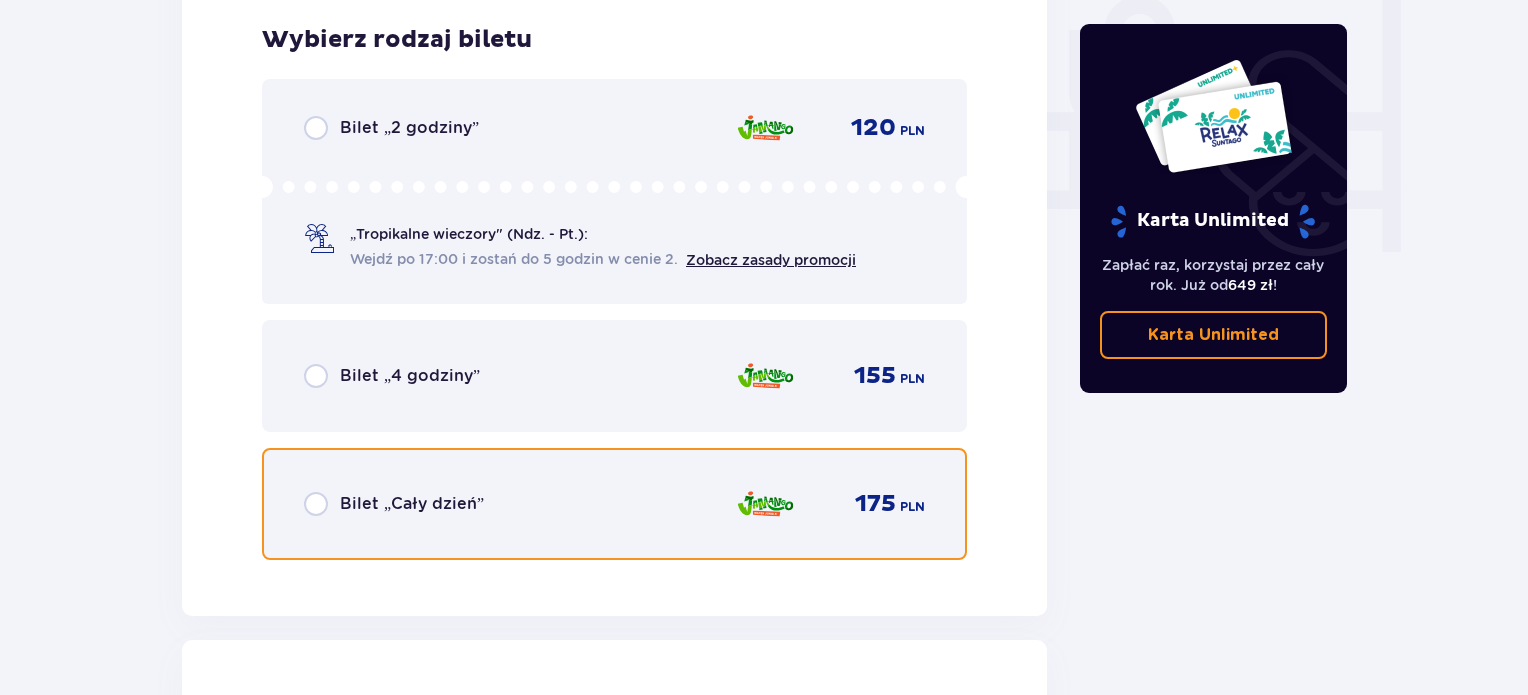 click at bounding box center [316, 504] 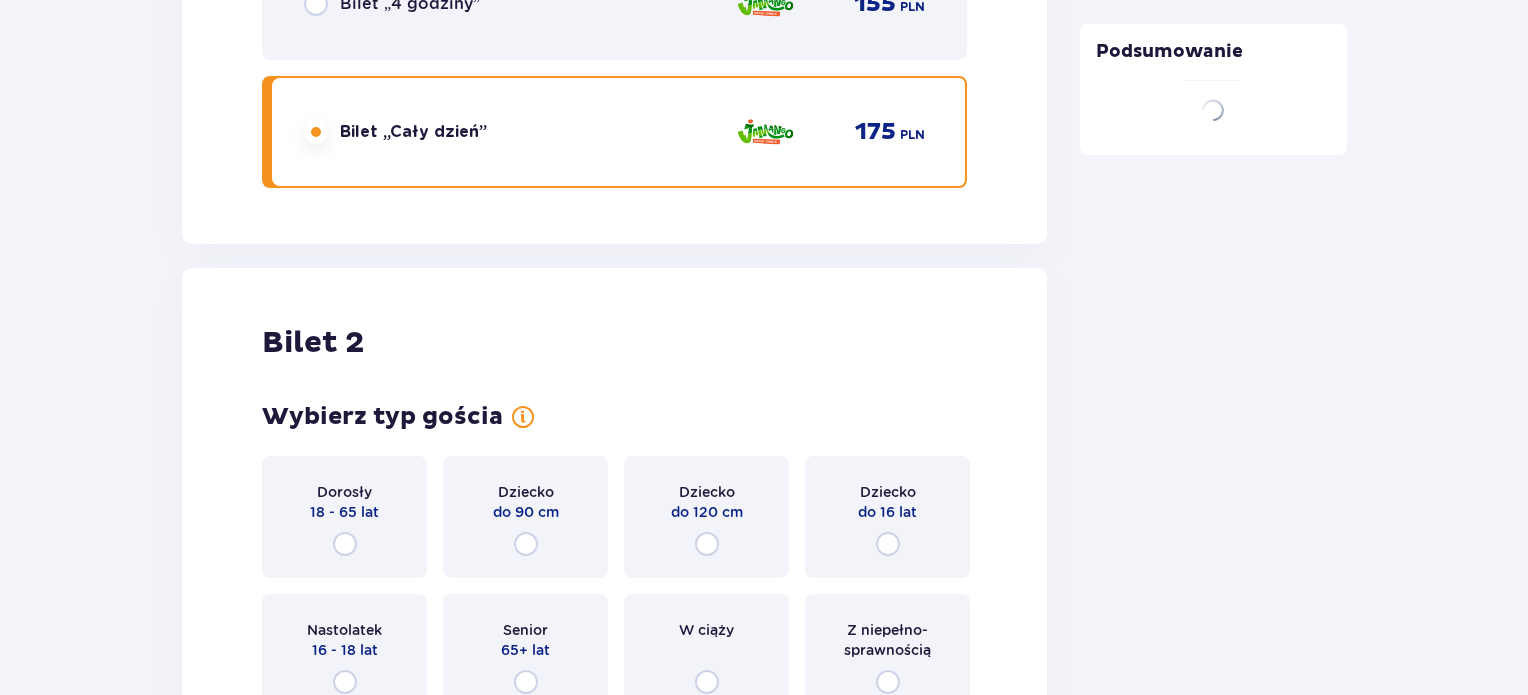 scroll, scrollTop: 2519, scrollLeft: 0, axis: vertical 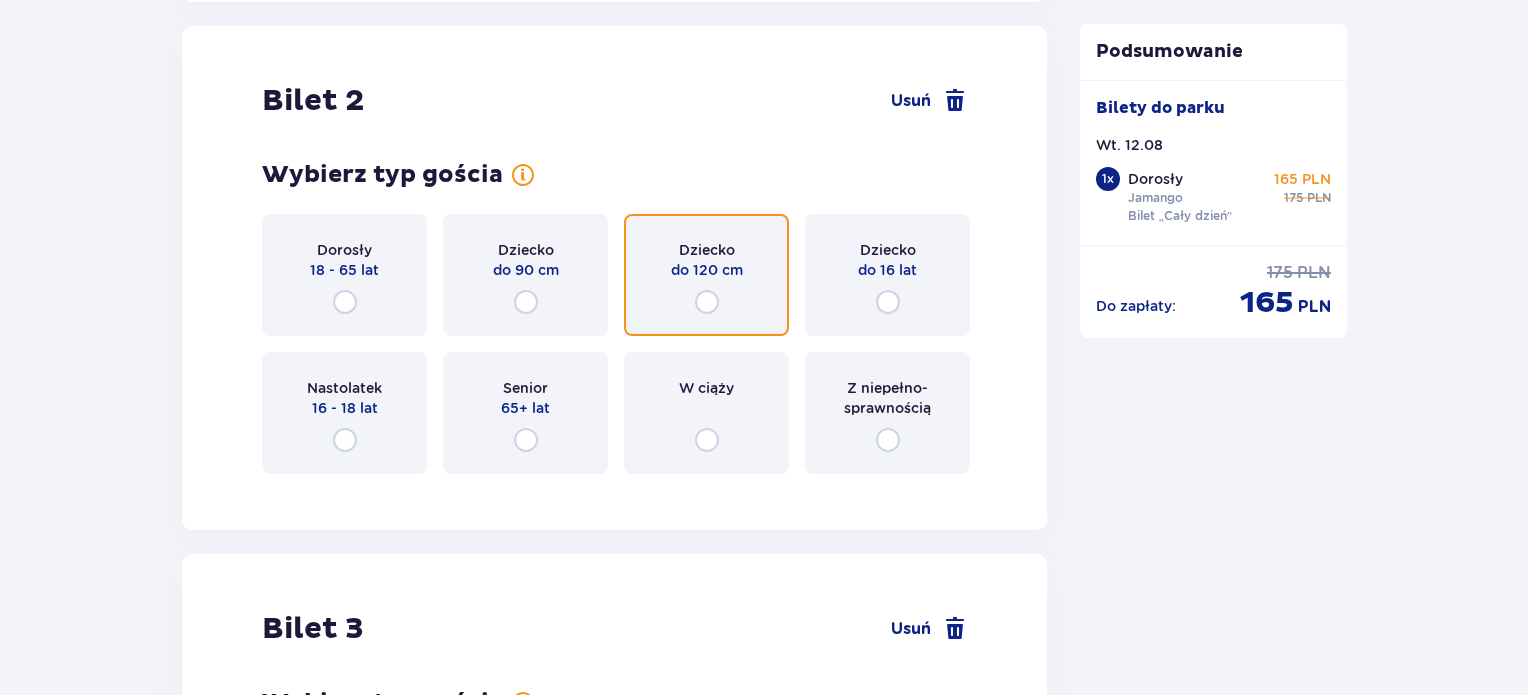 click at bounding box center [707, 302] 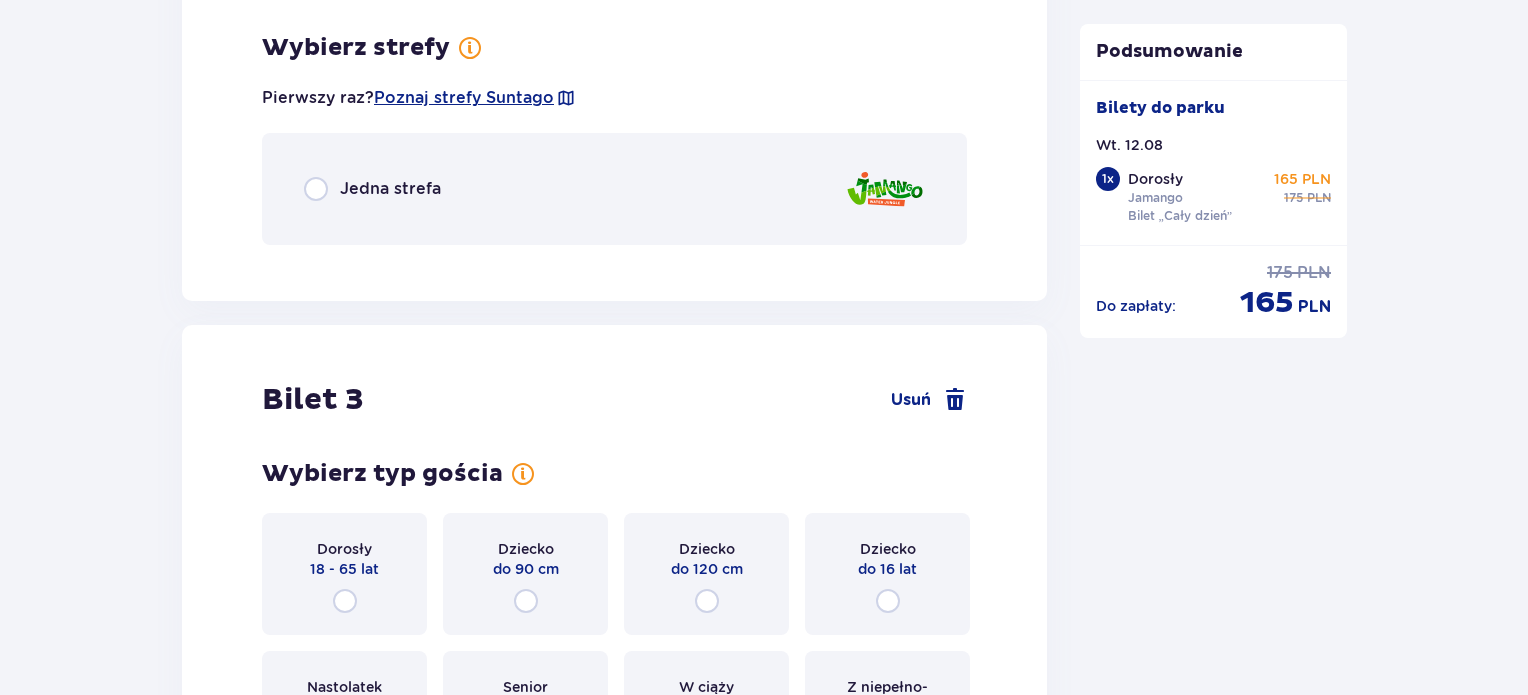 scroll, scrollTop: 3007, scrollLeft: 0, axis: vertical 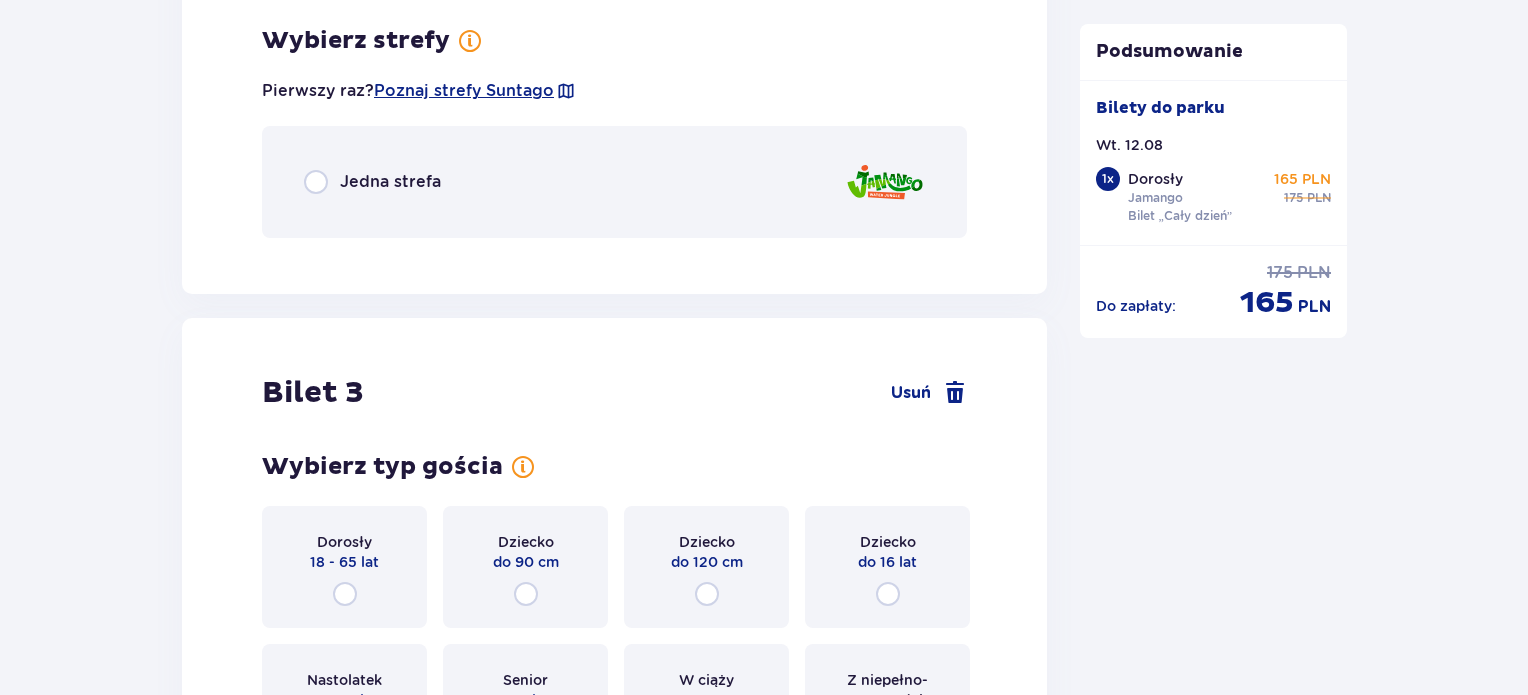 click on "Jedna strefa" at bounding box center (614, 182) 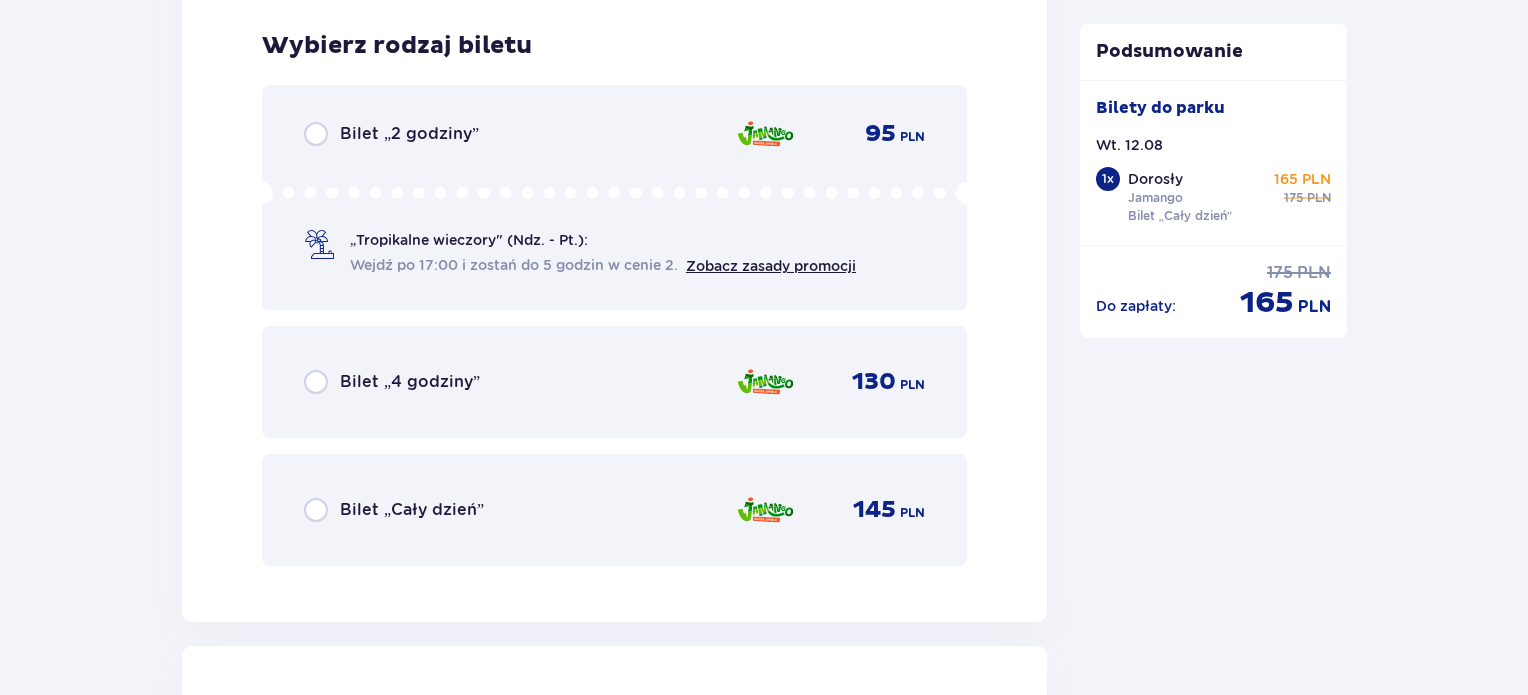 scroll, scrollTop: 3259, scrollLeft: 0, axis: vertical 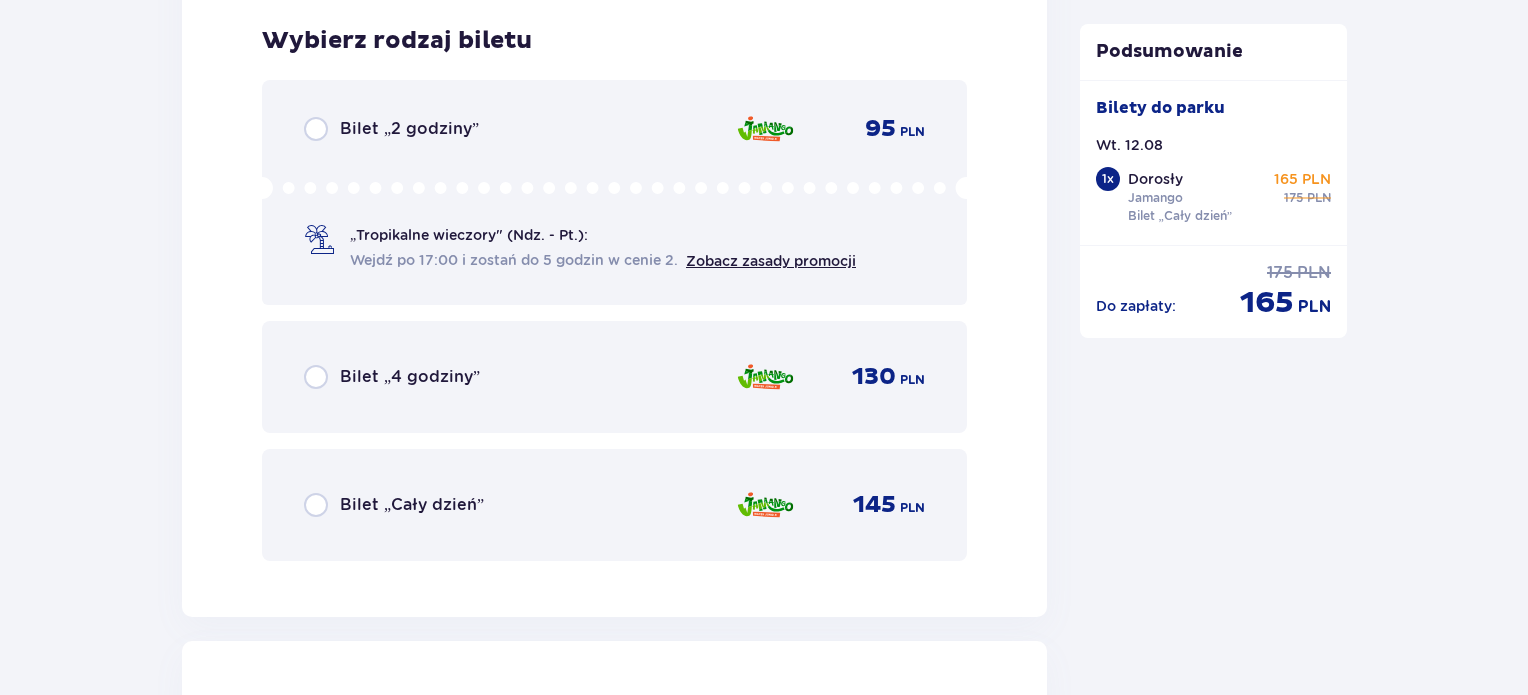 click on "Bilet „Cały dzień”   145 PLN" at bounding box center [614, 505] 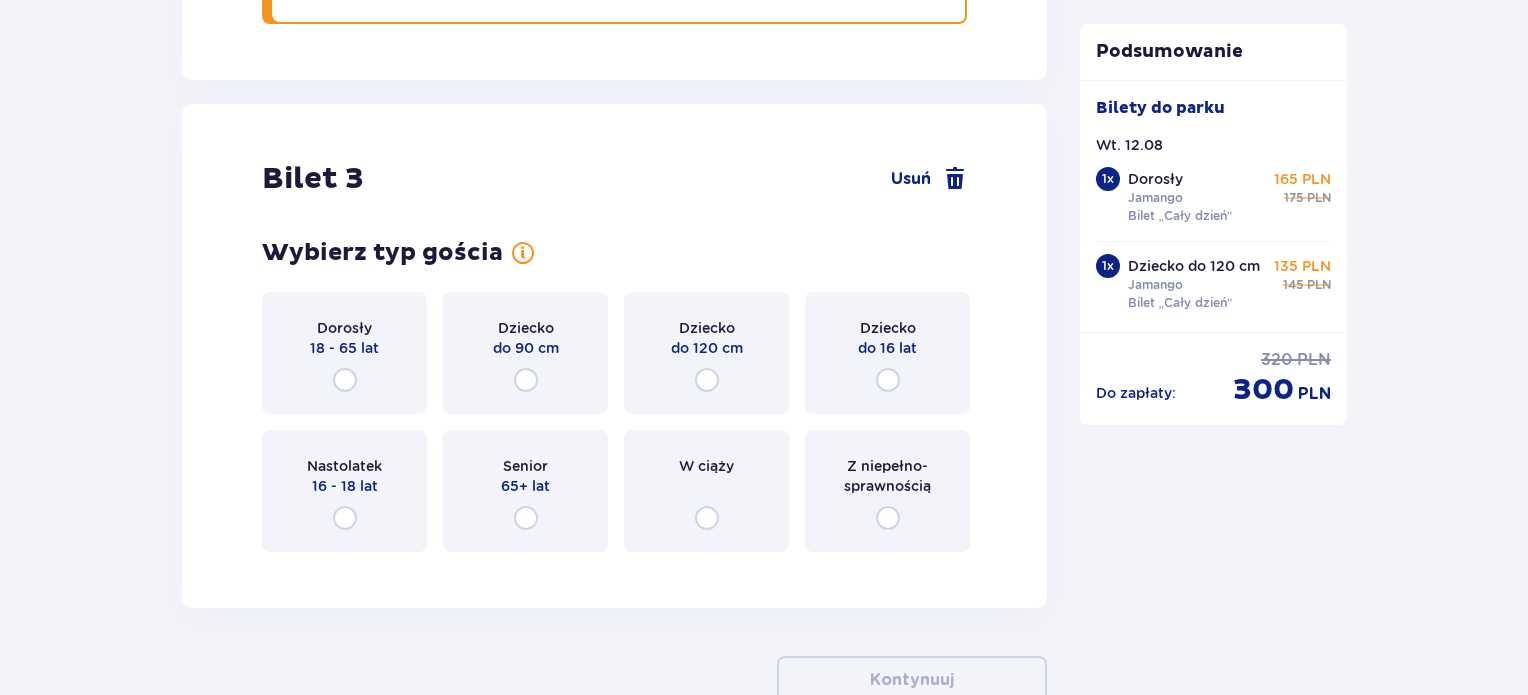 scroll, scrollTop: 3873, scrollLeft: 0, axis: vertical 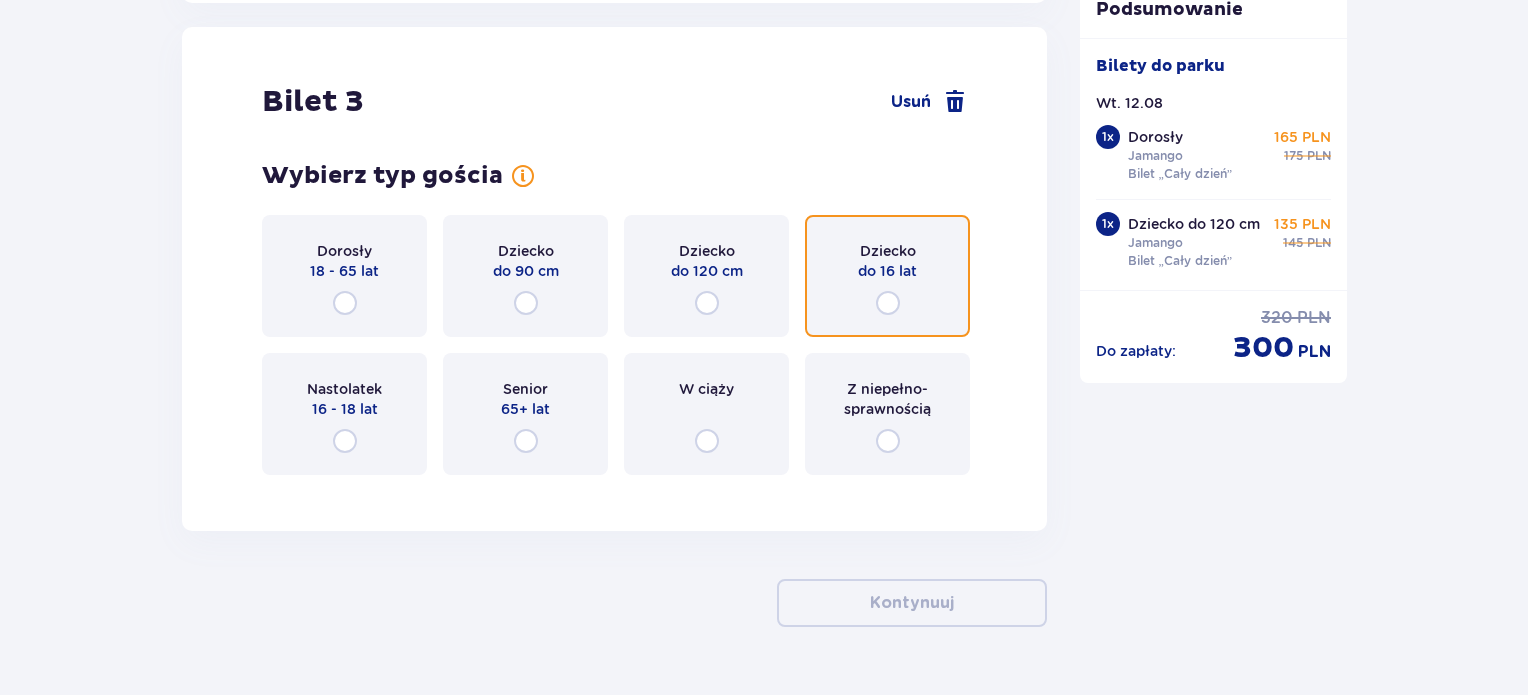 click at bounding box center (888, 303) 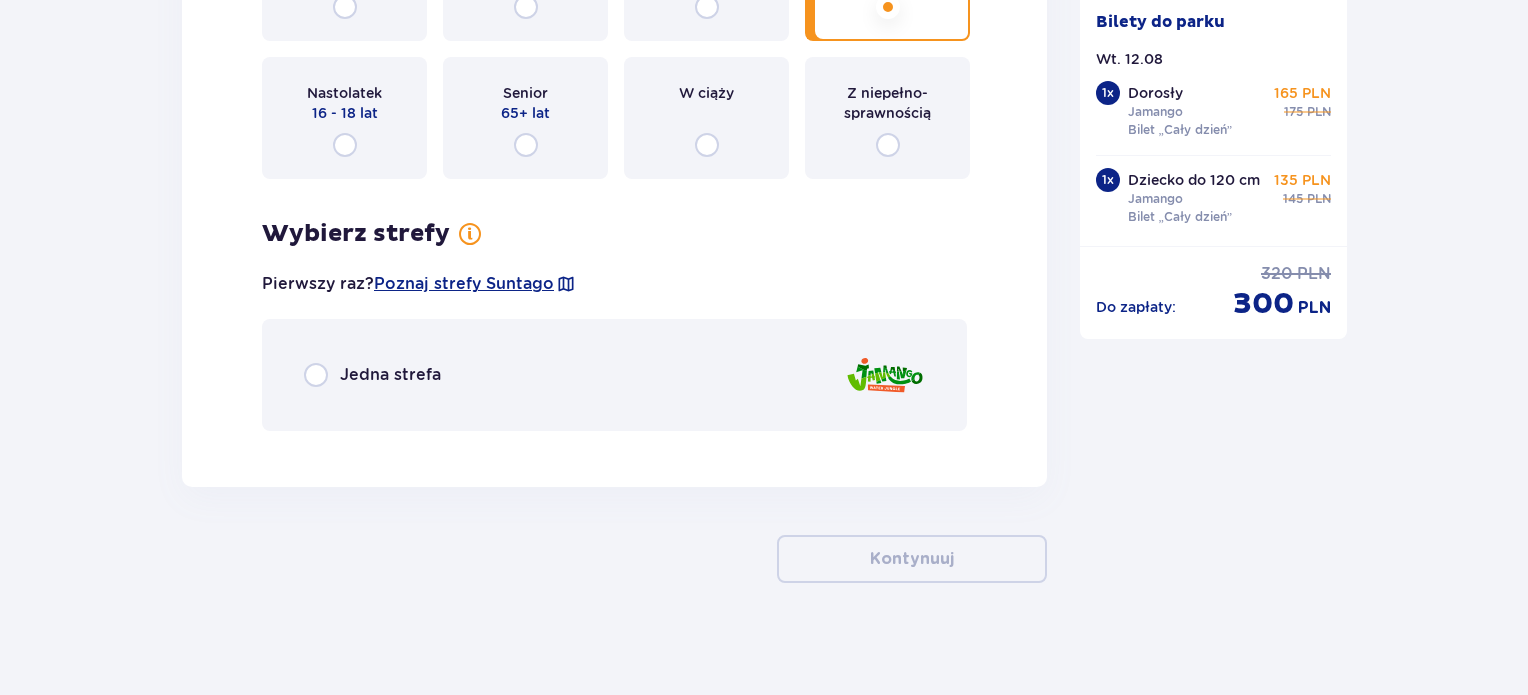 scroll, scrollTop: 4174, scrollLeft: 0, axis: vertical 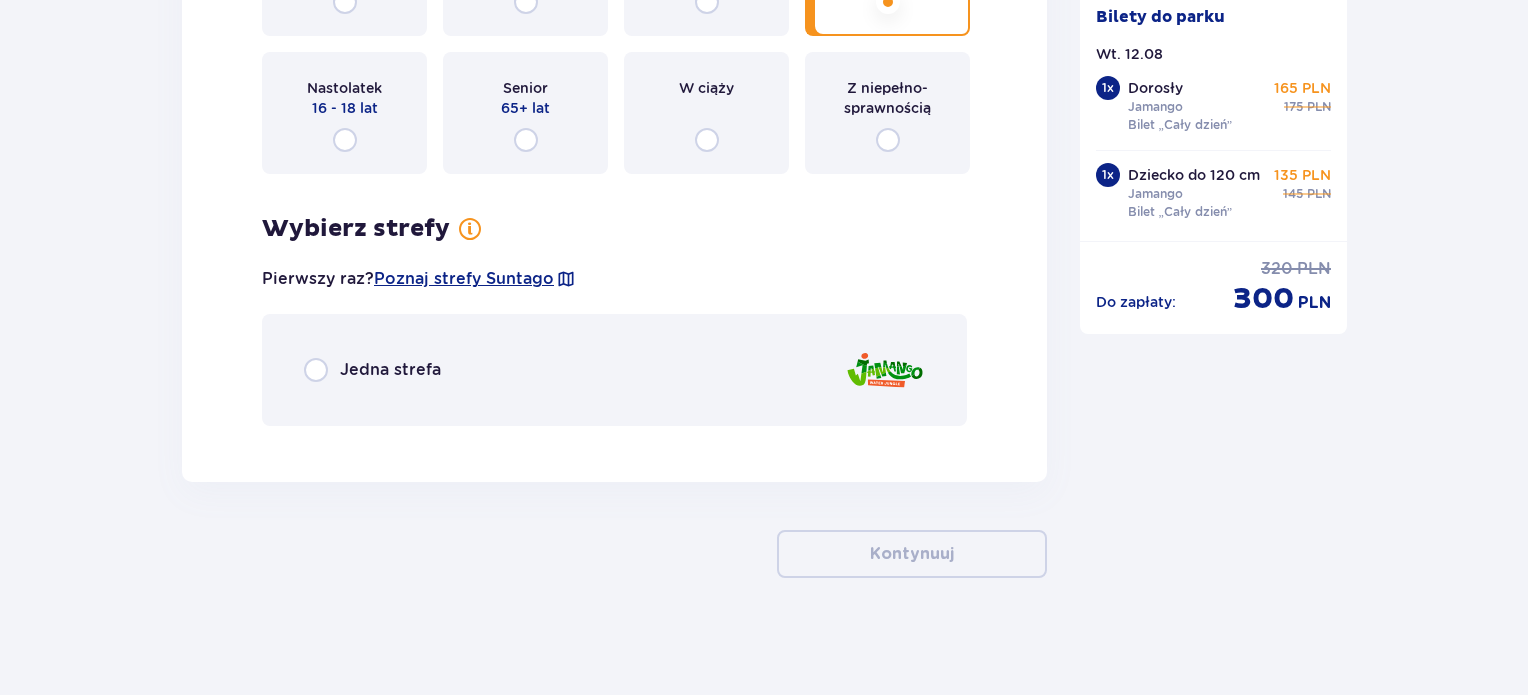 click on "Jedna strefa" at bounding box center [614, 370] 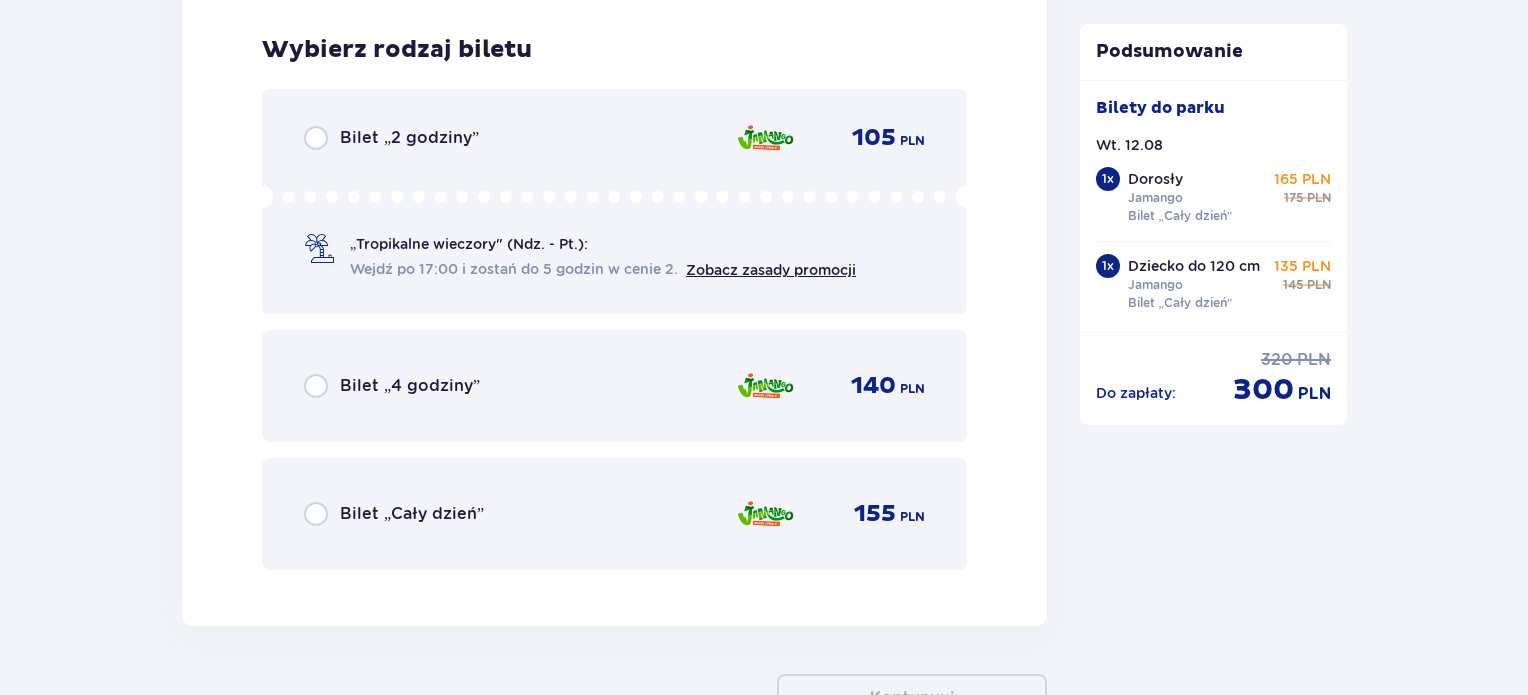 scroll, scrollTop: 4613, scrollLeft: 0, axis: vertical 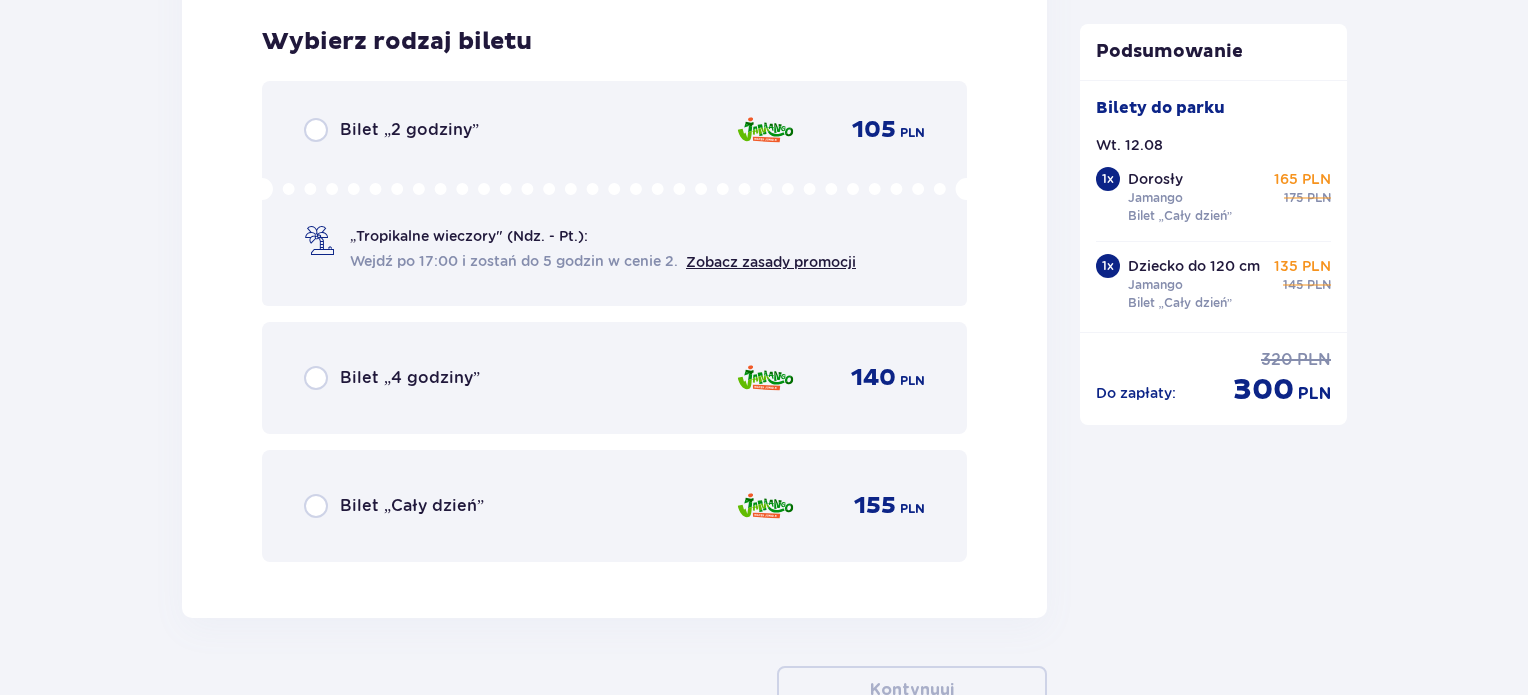 click on "Bilet „Cały dzień”" at bounding box center [412, 506] 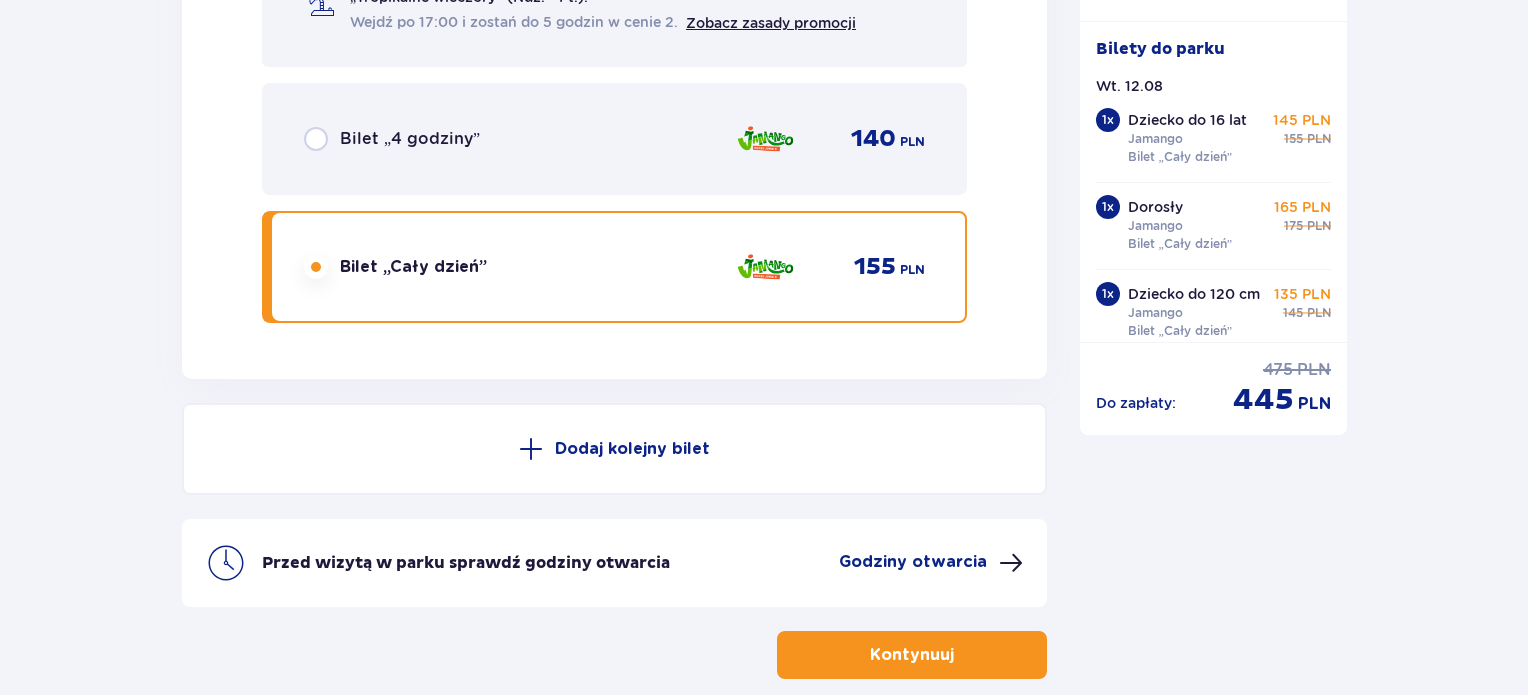 scroll, scrollTop: 4952, scrollLeft: 0, axis: vertical 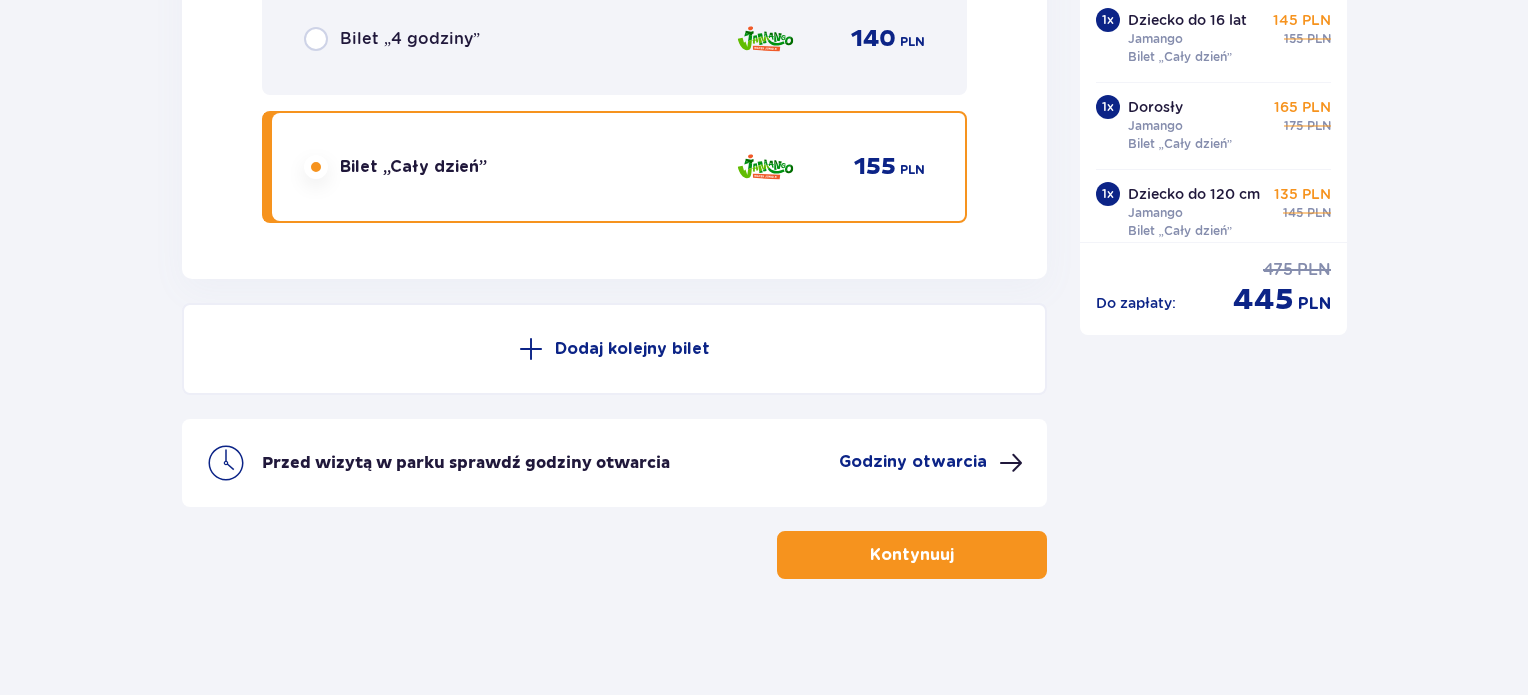 click on "Kontynuuj" at bounding box center [912, 555] 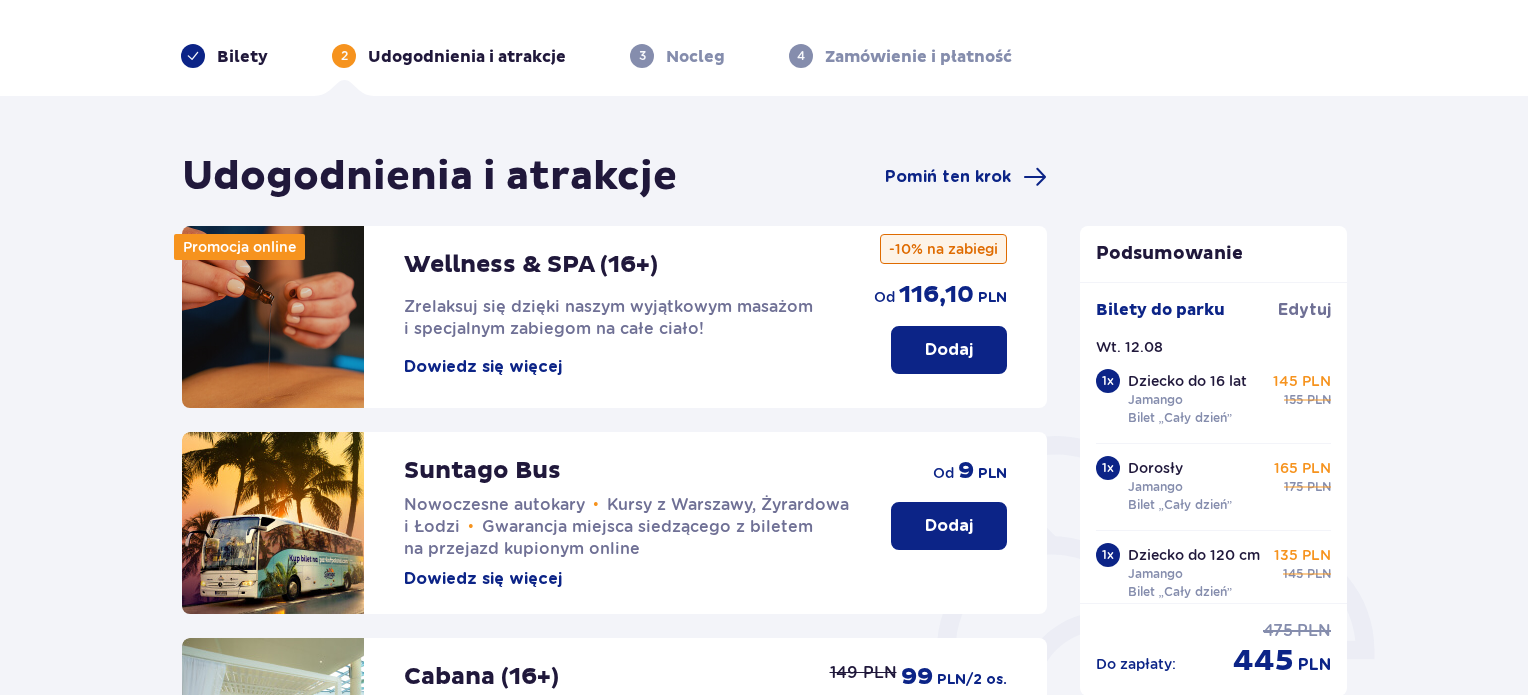 scroll, scrollTop: 0, scrollLeft: 0, axis: both 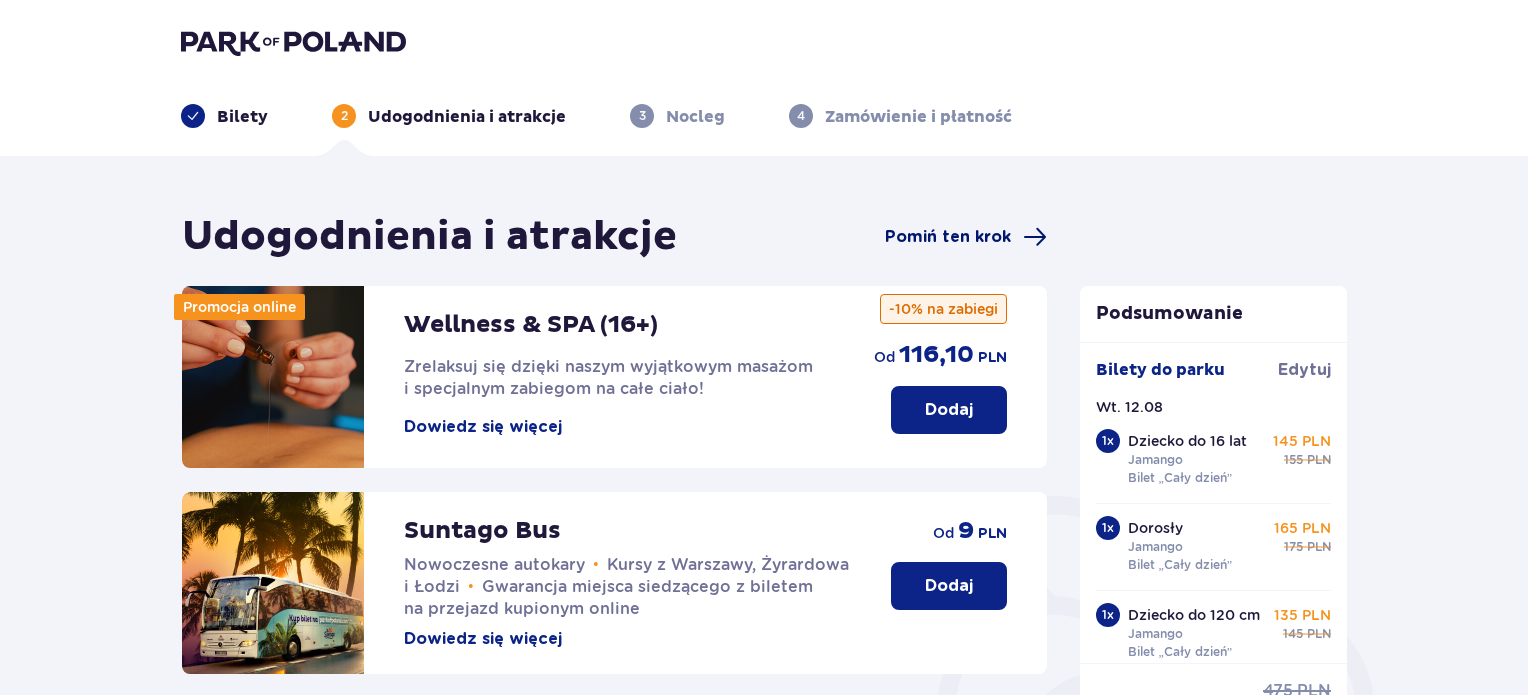 click on "Pomiń ten krok" at bounding box center (948, 237) 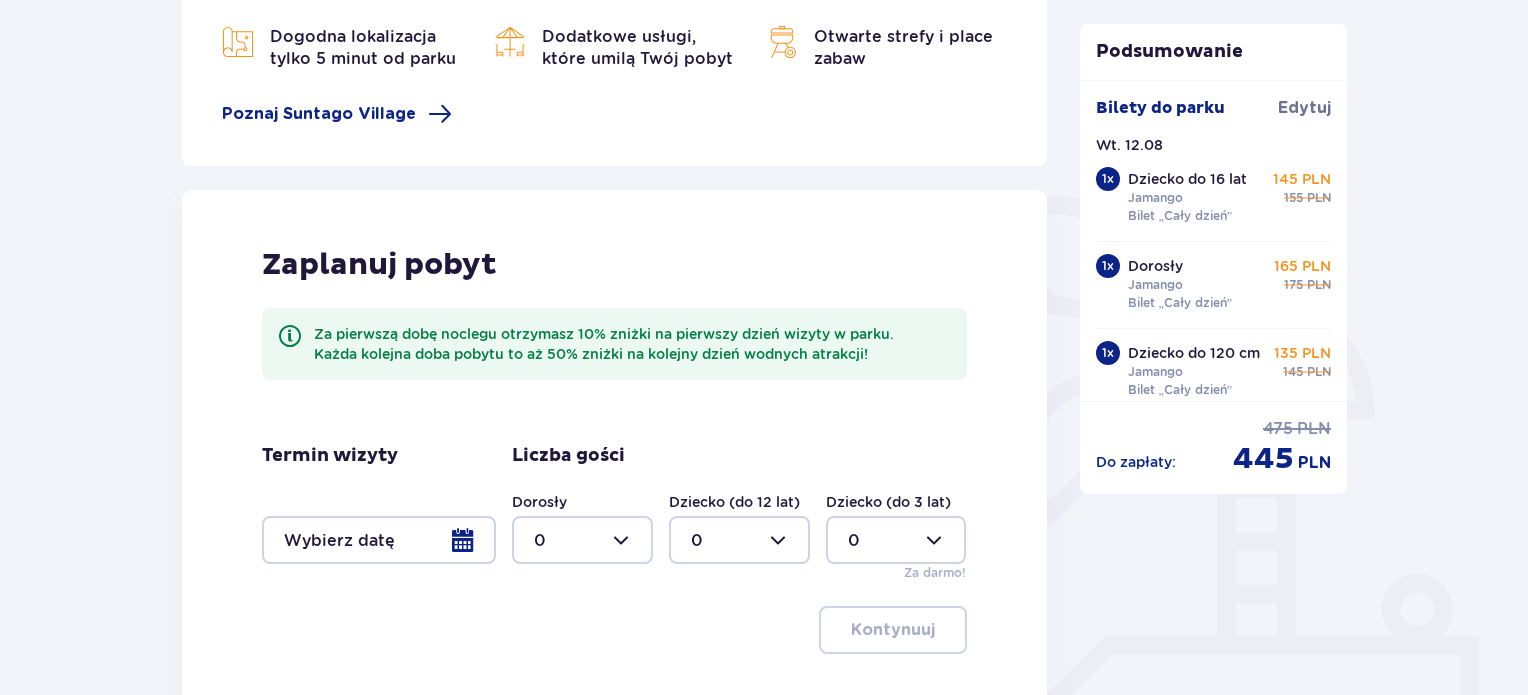 scroll, scrollTop: 507, scrollLeft: 0, axis: vertical 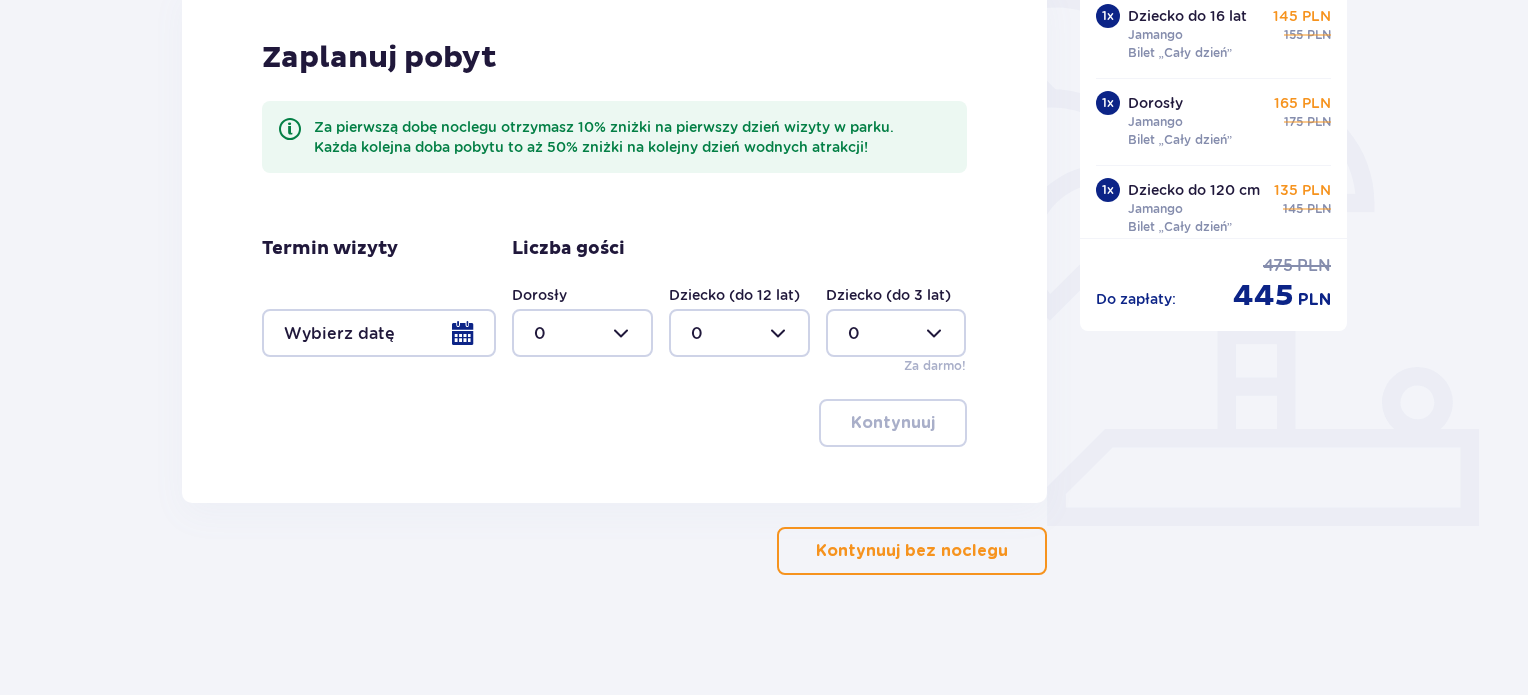 click at bounding box center [379, 333] 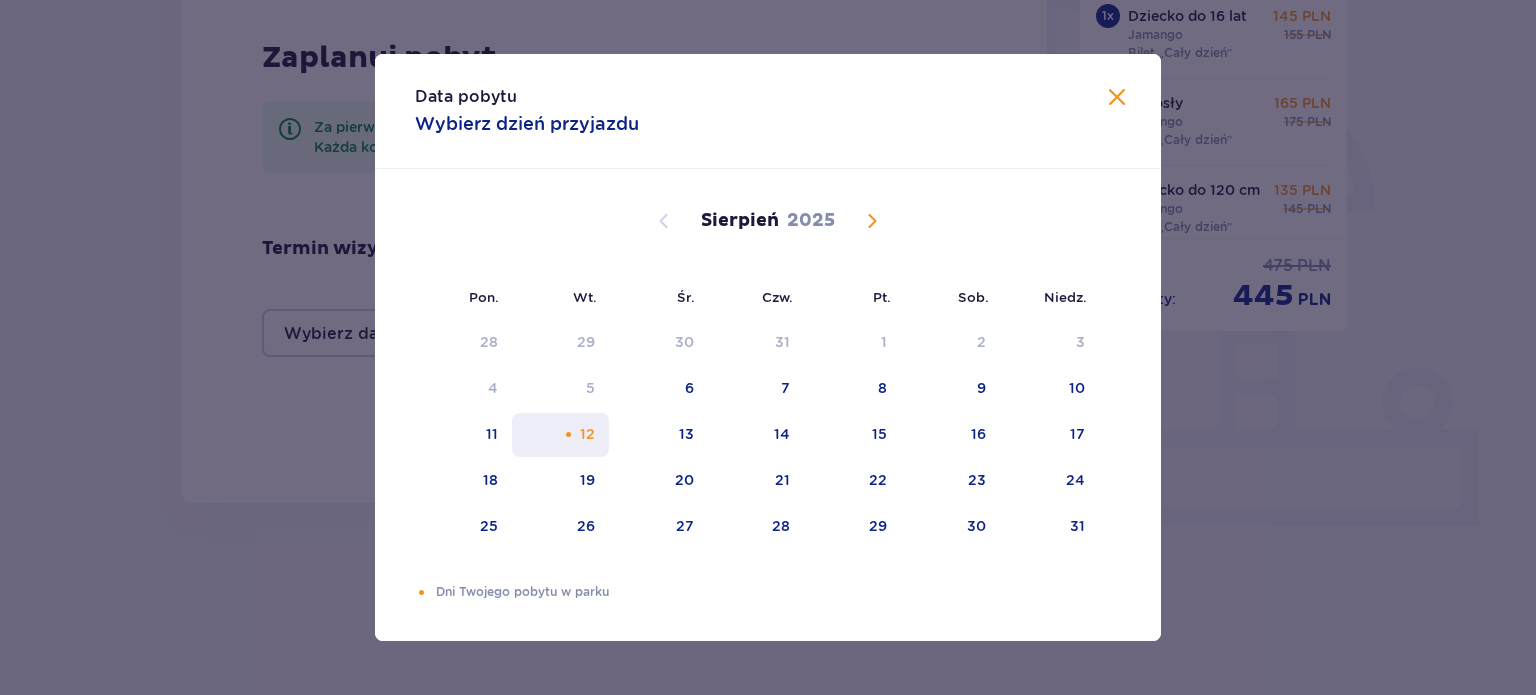 click on "12" at bounding box center (587, 434) 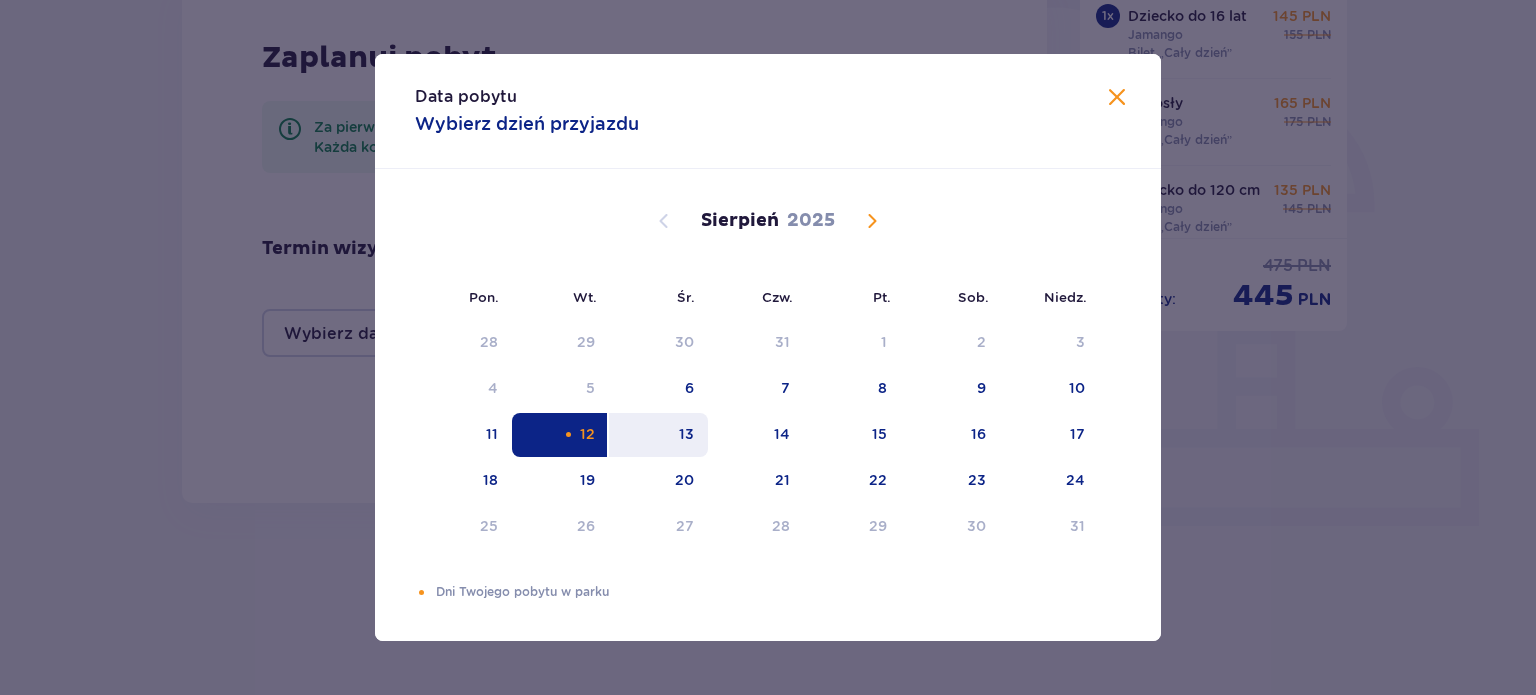 click on "13" at bounding box center (658, 435) 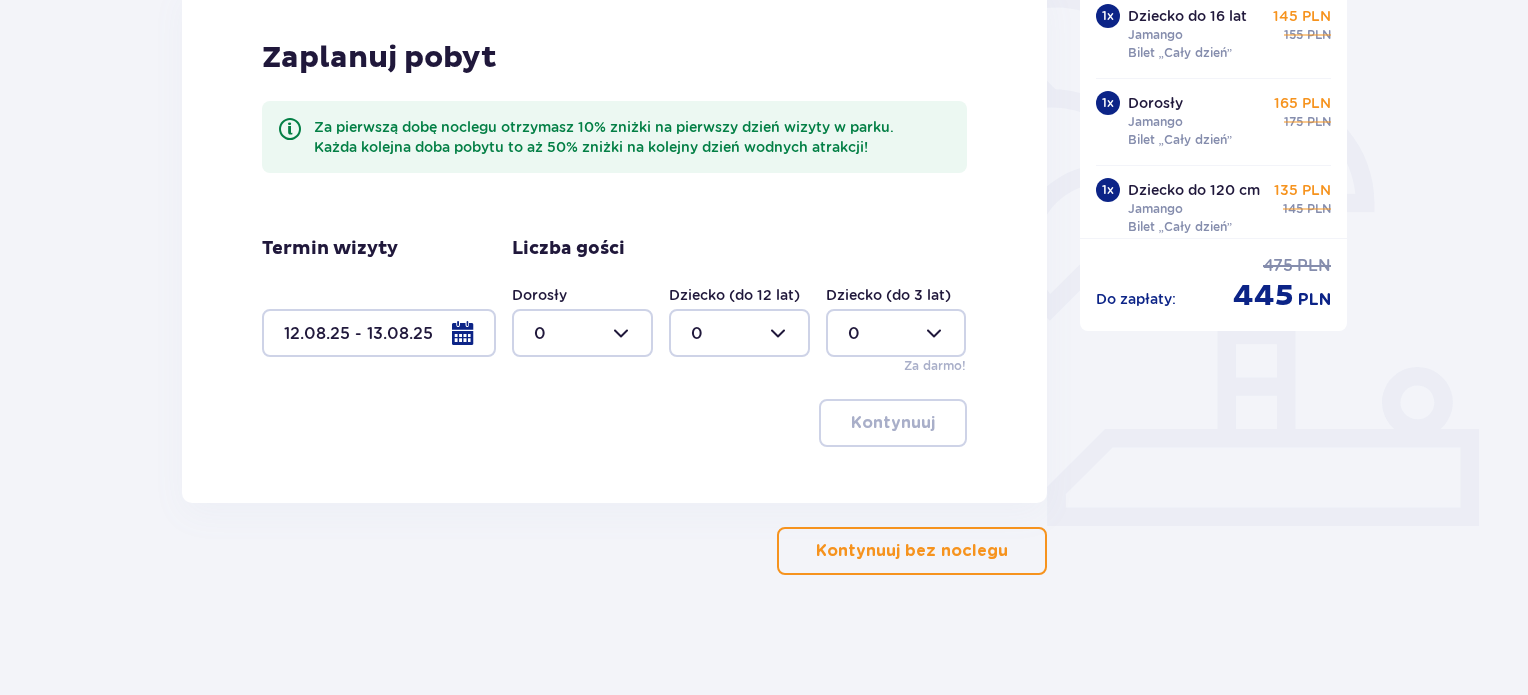 click on "Zaplanuj pobyt Za pierwszą dobę noclegu otrzymasz 10% zniżki na pierwszy dzień wizyty w parku. Każda kolejna doba pobytu to aż 50% zniżki na kolejny dzień wodnych atrakcji! Termin wizyty [DATE] - [DATE] Liczba gości Dorosły 0 Dziecko (do 12 lat) 0 Dziecko (do 3 lat) 0 Za darmo! Kontynuuj" at bounding box center [614, 243] 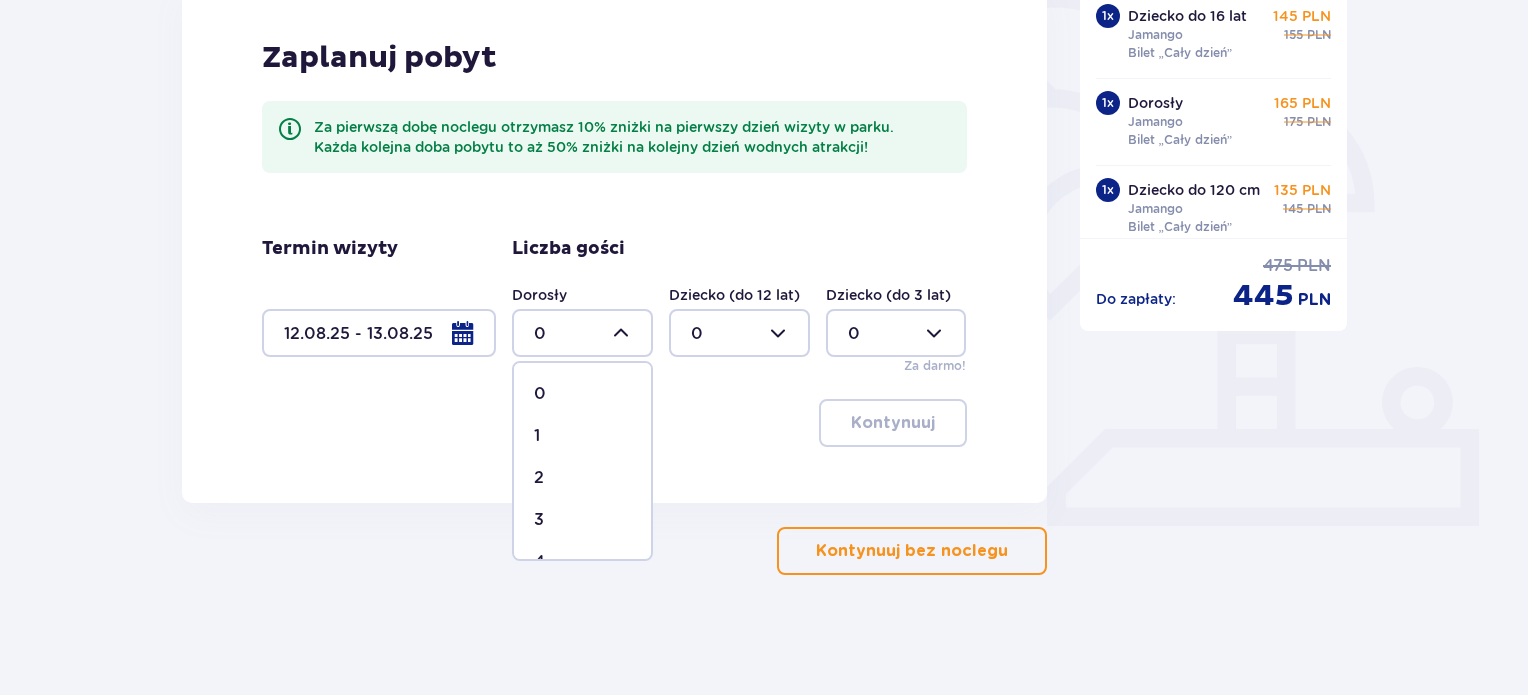 click on "1" at bounding box center [582, 436] 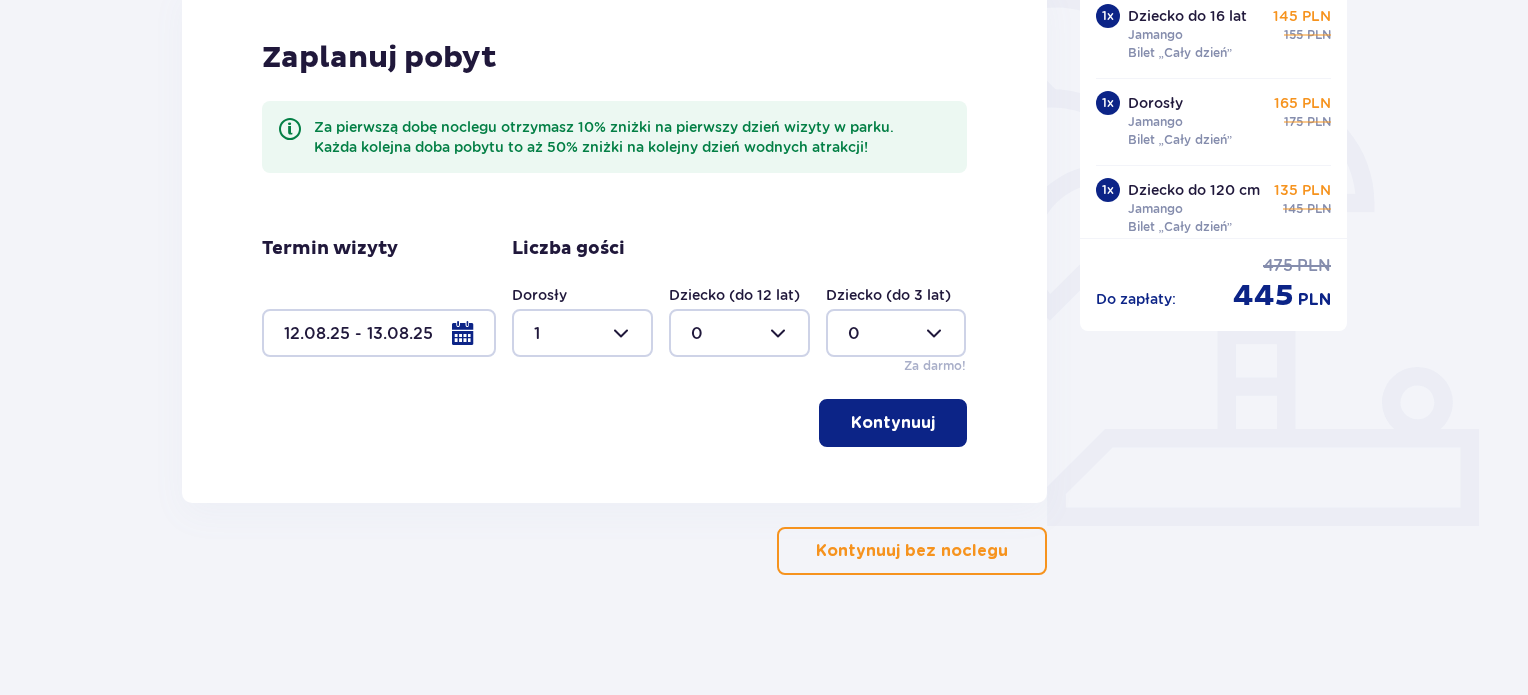 click at bounding box center [739, 333] 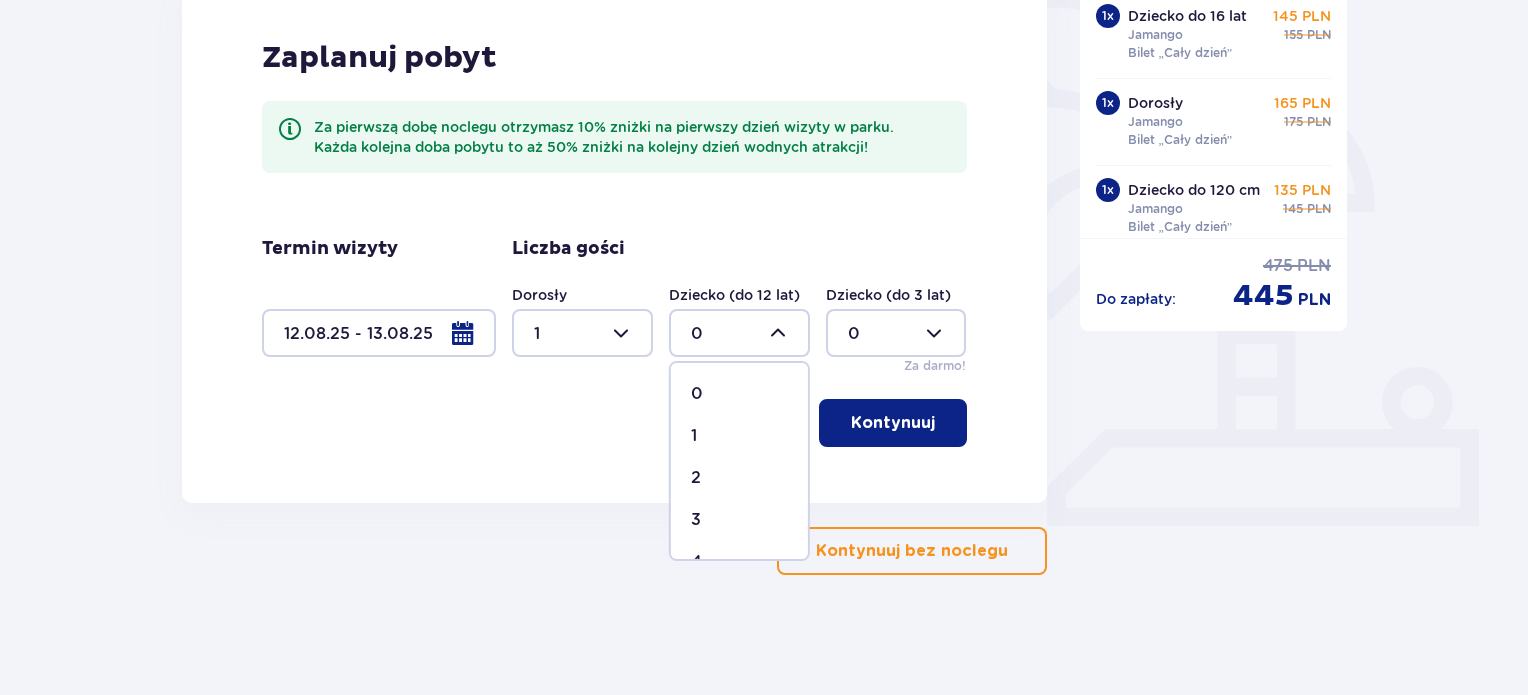 click on "2" at bounding box center [739, 478] 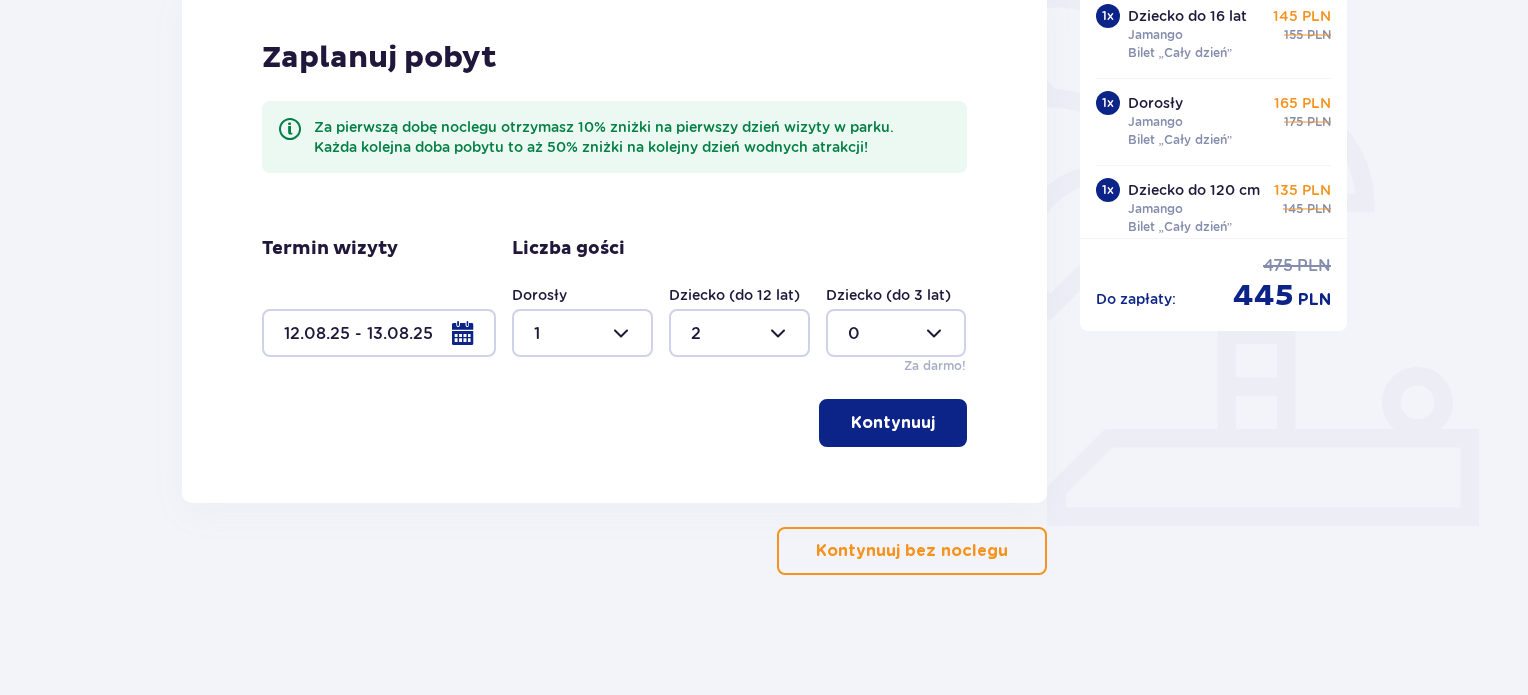 click on "Kontynuuj" at bounding box center (893, 423) 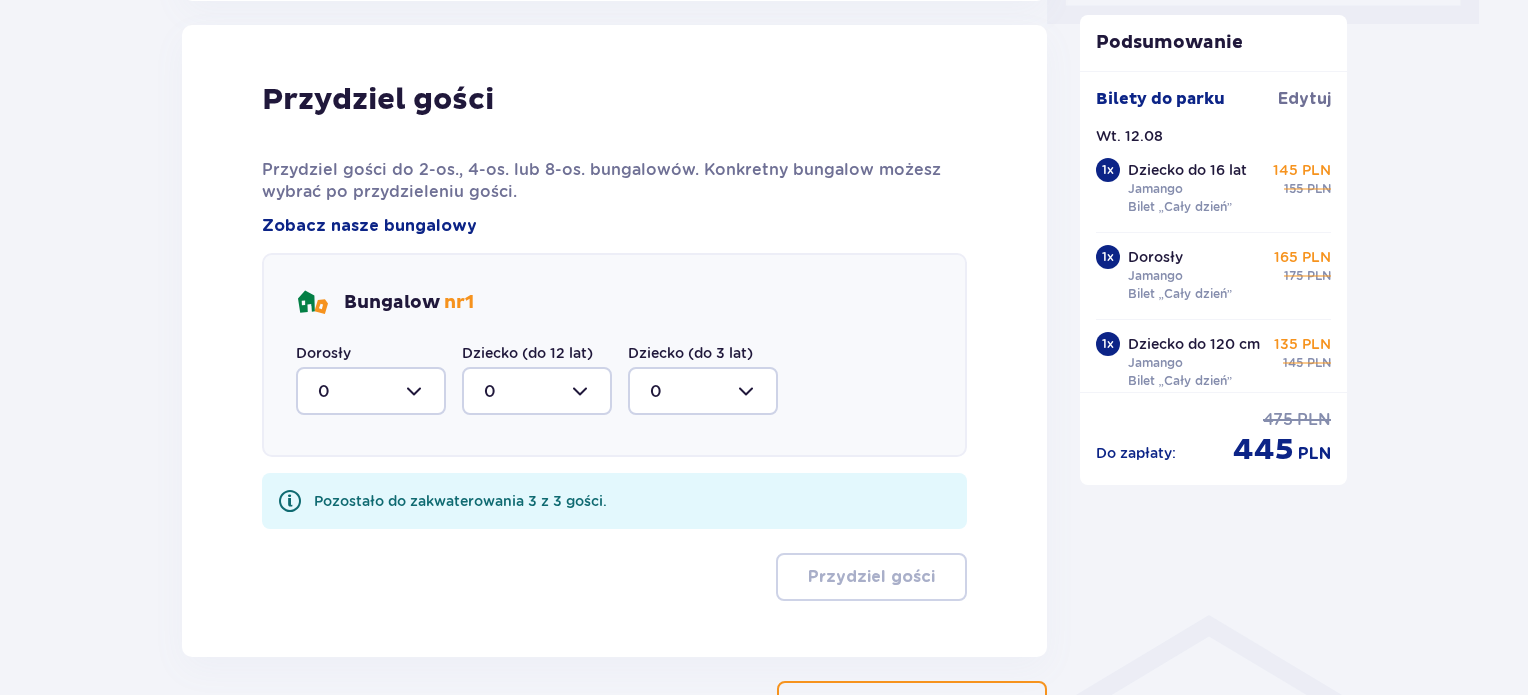 scroll, scrollTop: 1010, scrollLeft: 0, axis: vertical 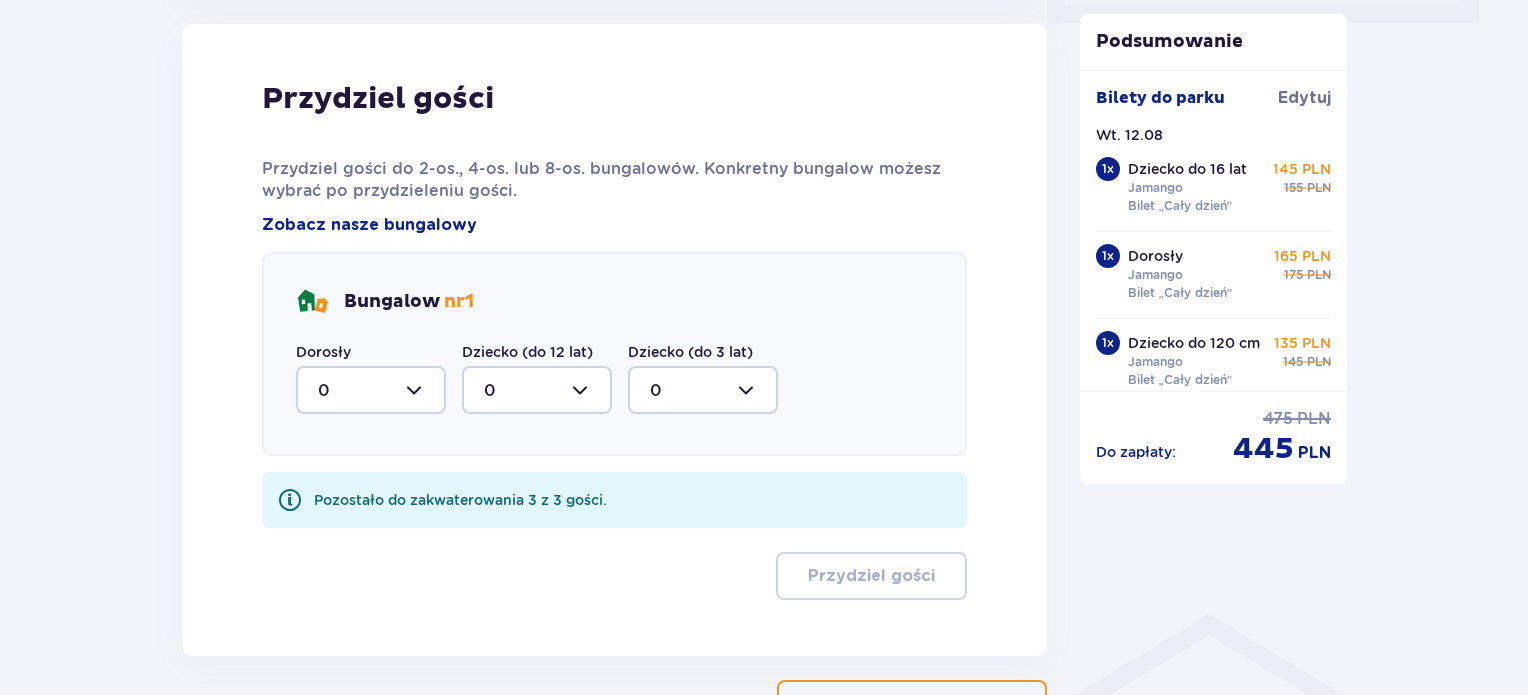 click at bounding box center [371, 390] 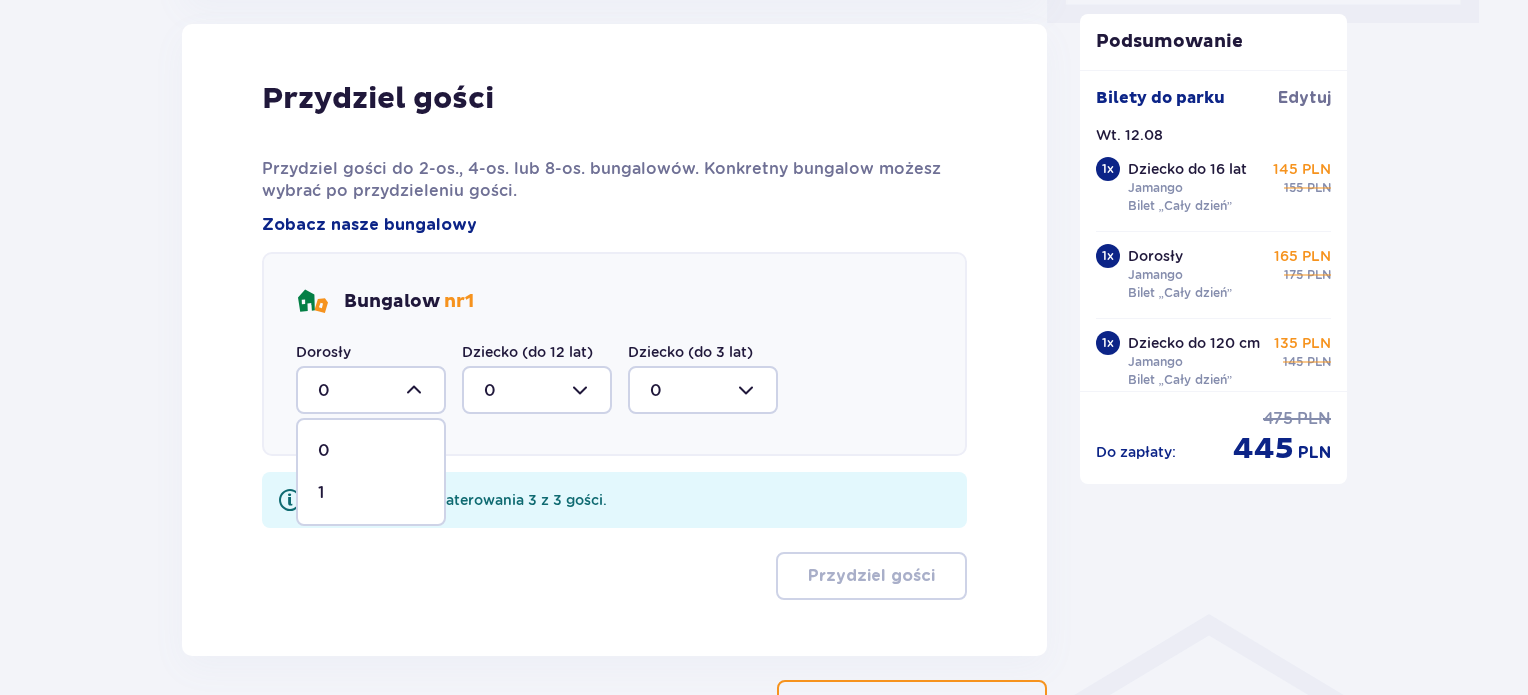drag, startPoint x: 324, startPoint y: 495, endPoint x: 388, endPoint y: 455, distance: 75.47185 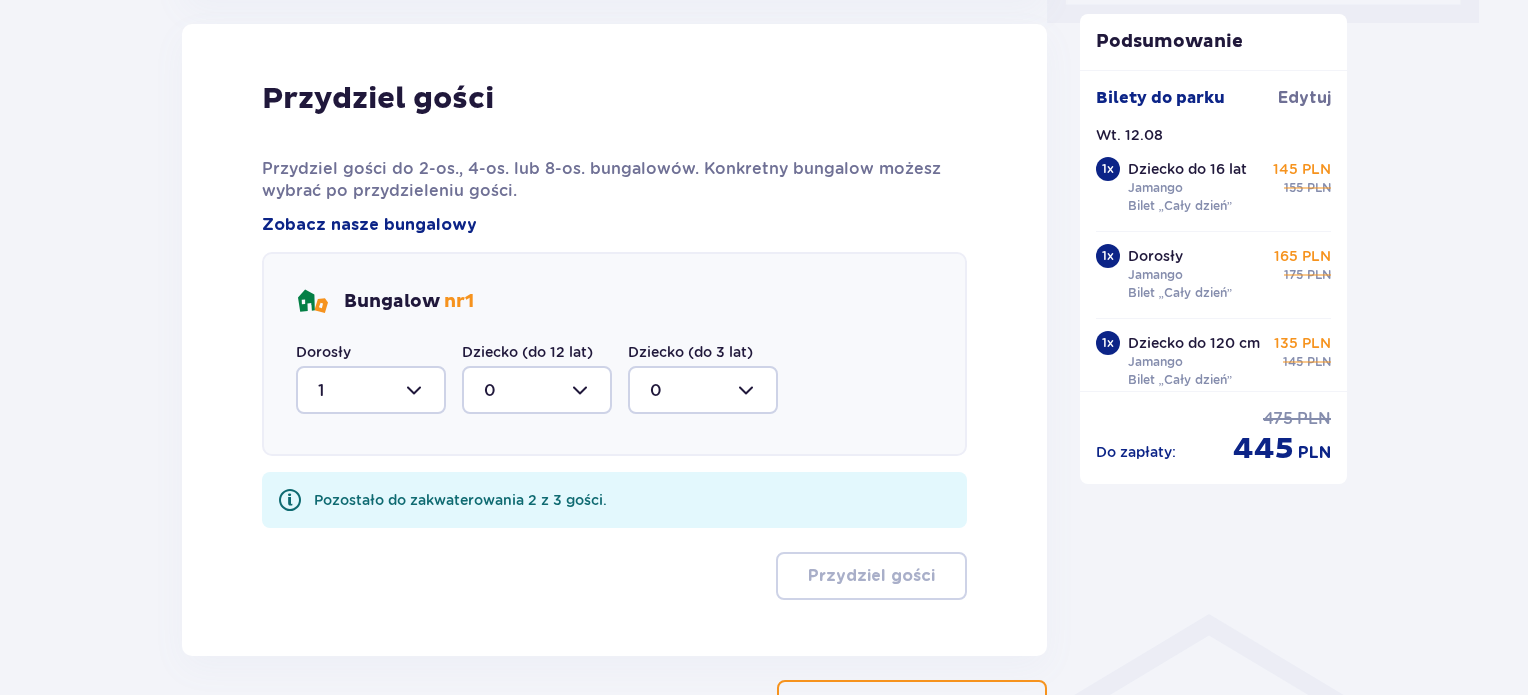 click at bounding box center [537, 390] 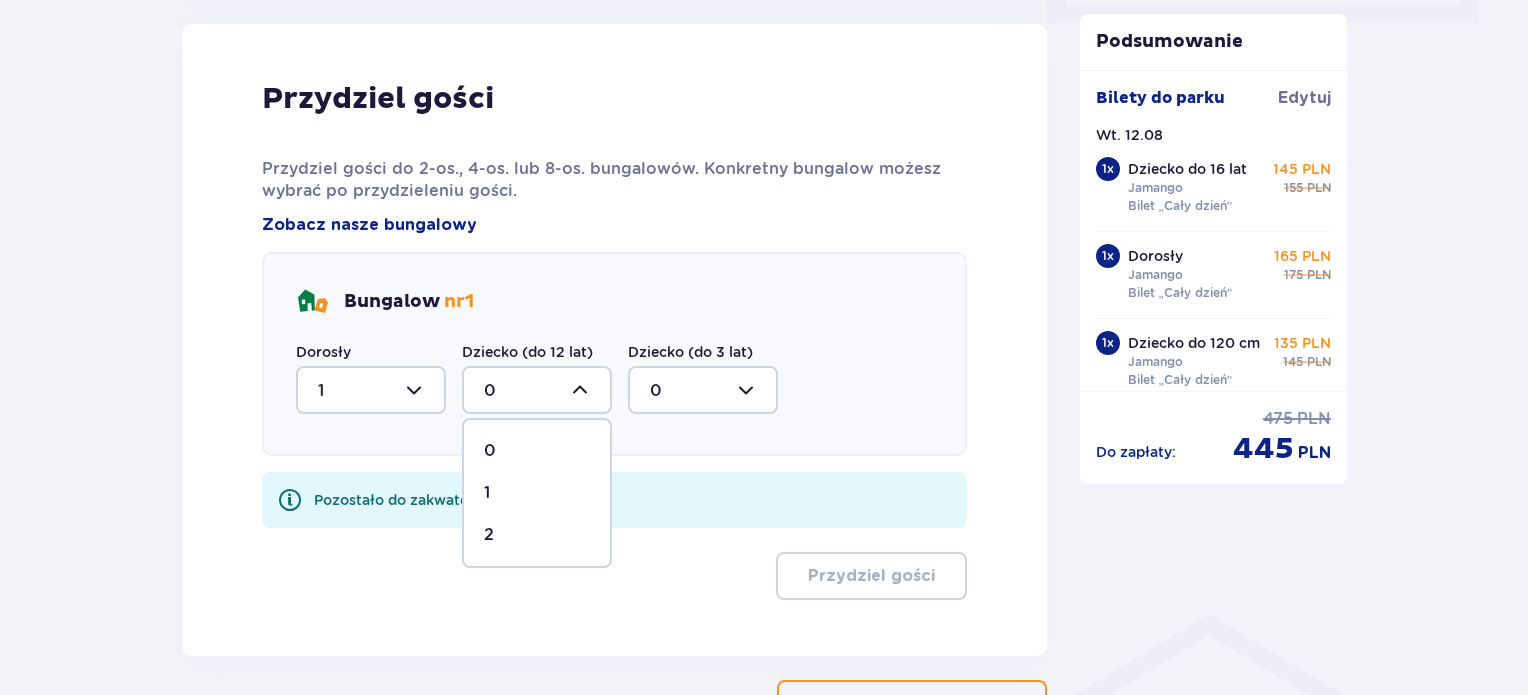 click on "2" at bounding box center [489, 535] 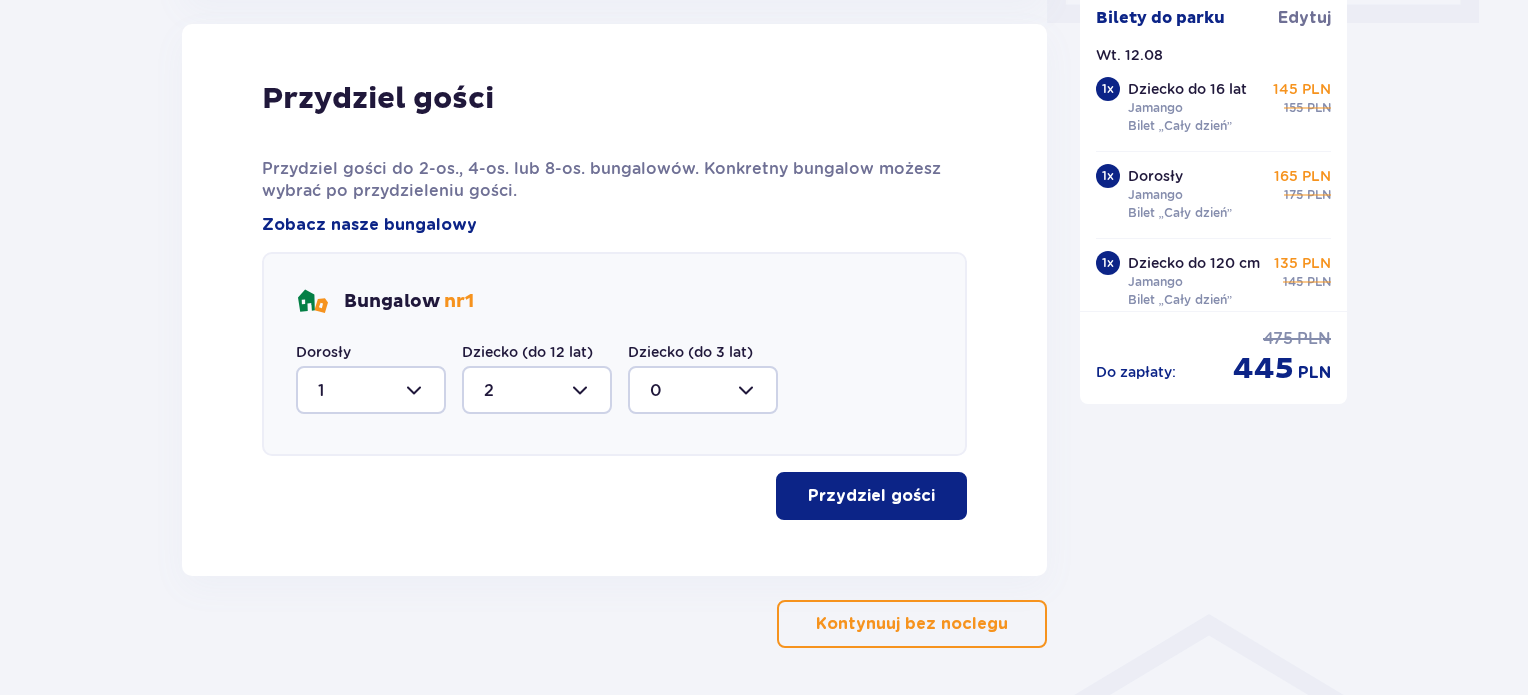 click on "Przydziel gości" at bounding box center (871, 496) 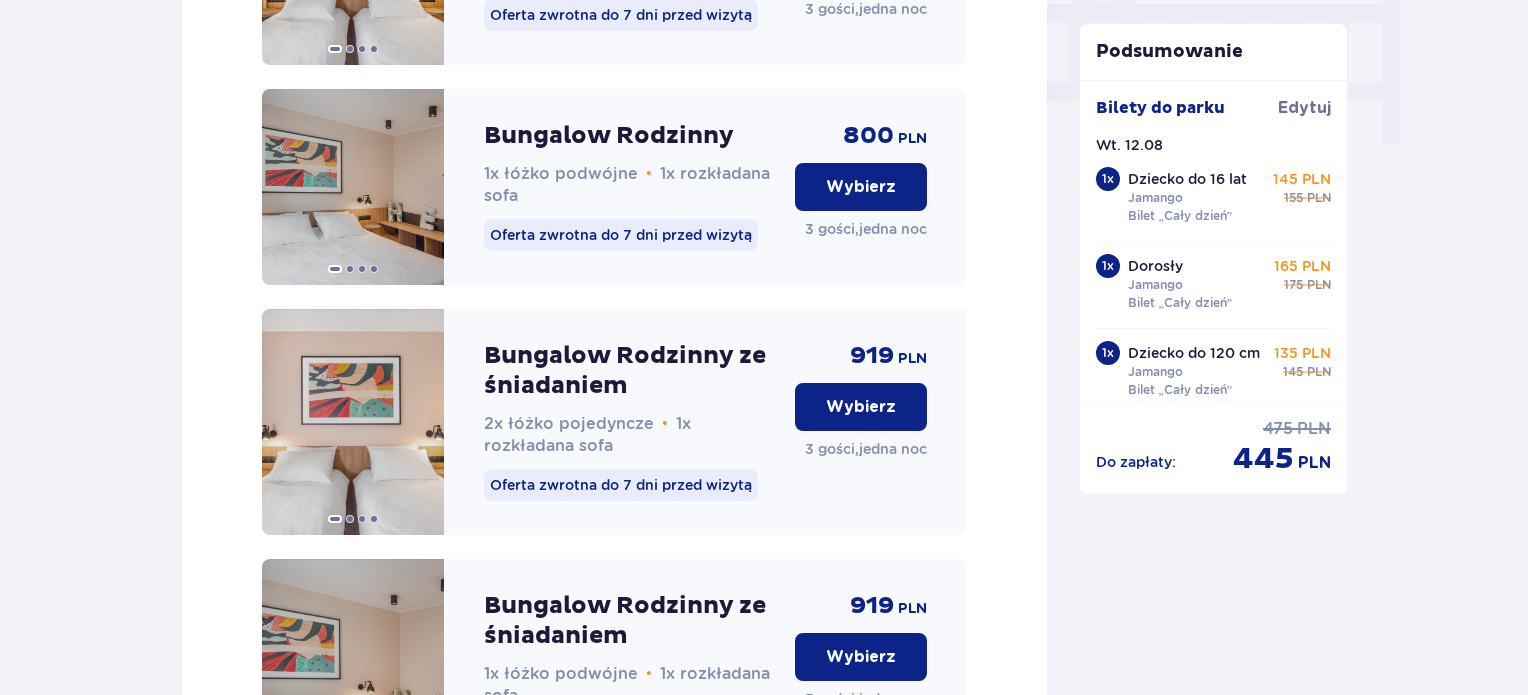 scroll, scrollTop: 1613, scrollLeft: 0, axis: vertical 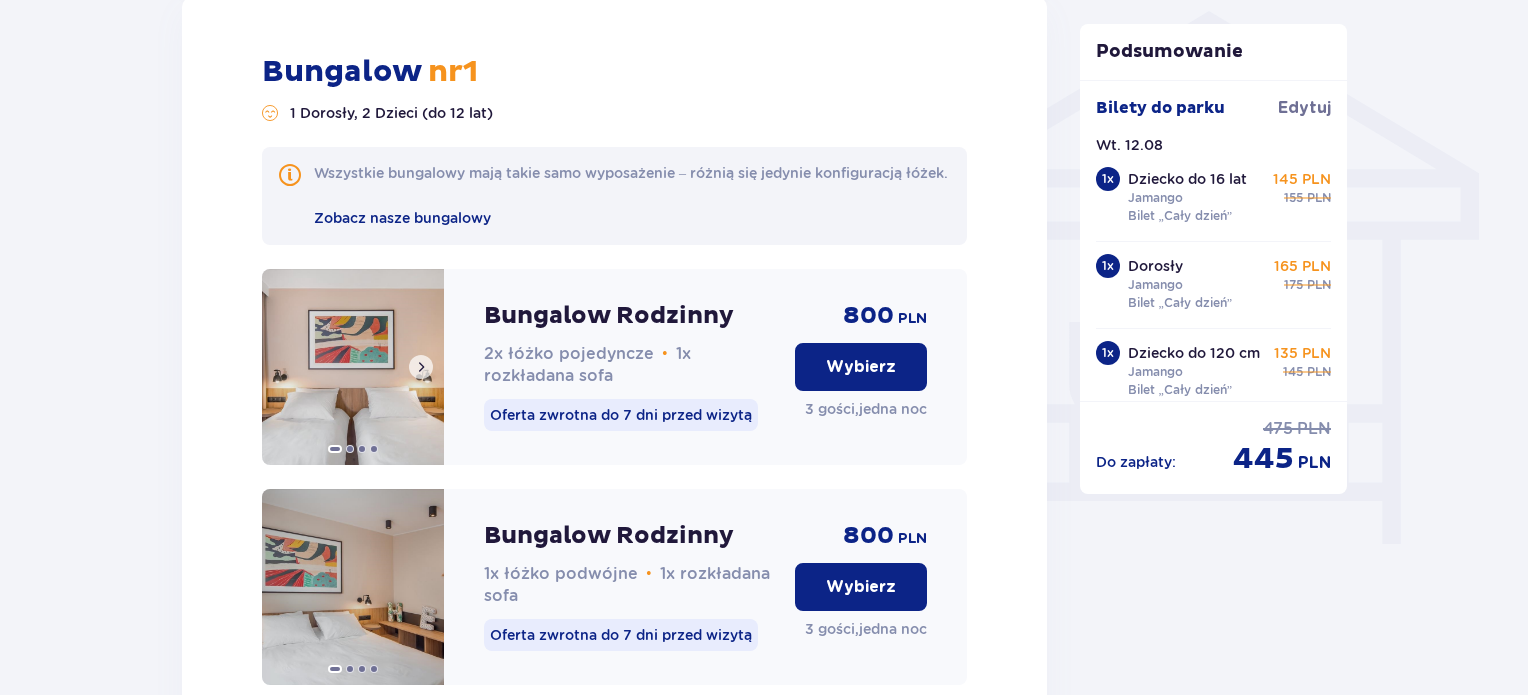 click at bounding box center (353, 367) 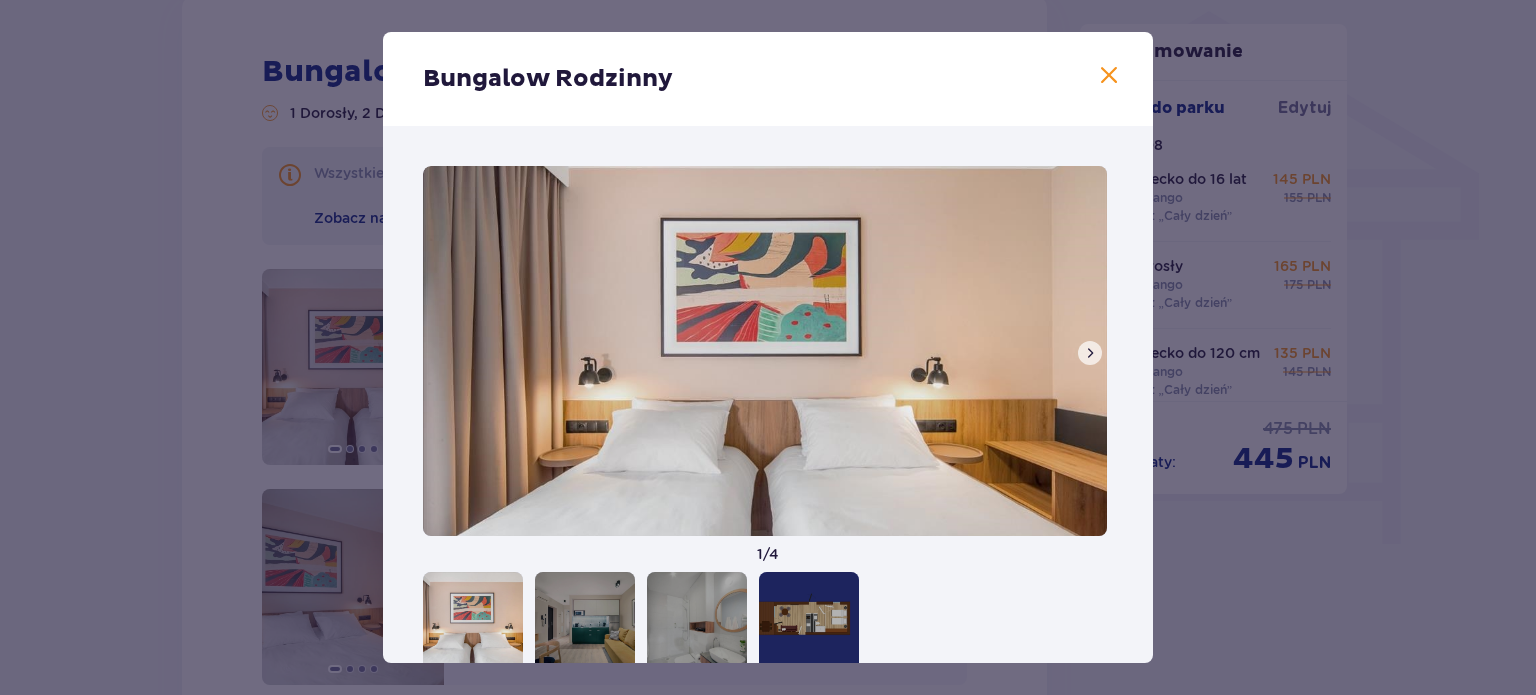 click at bounding box center (1090, 353) 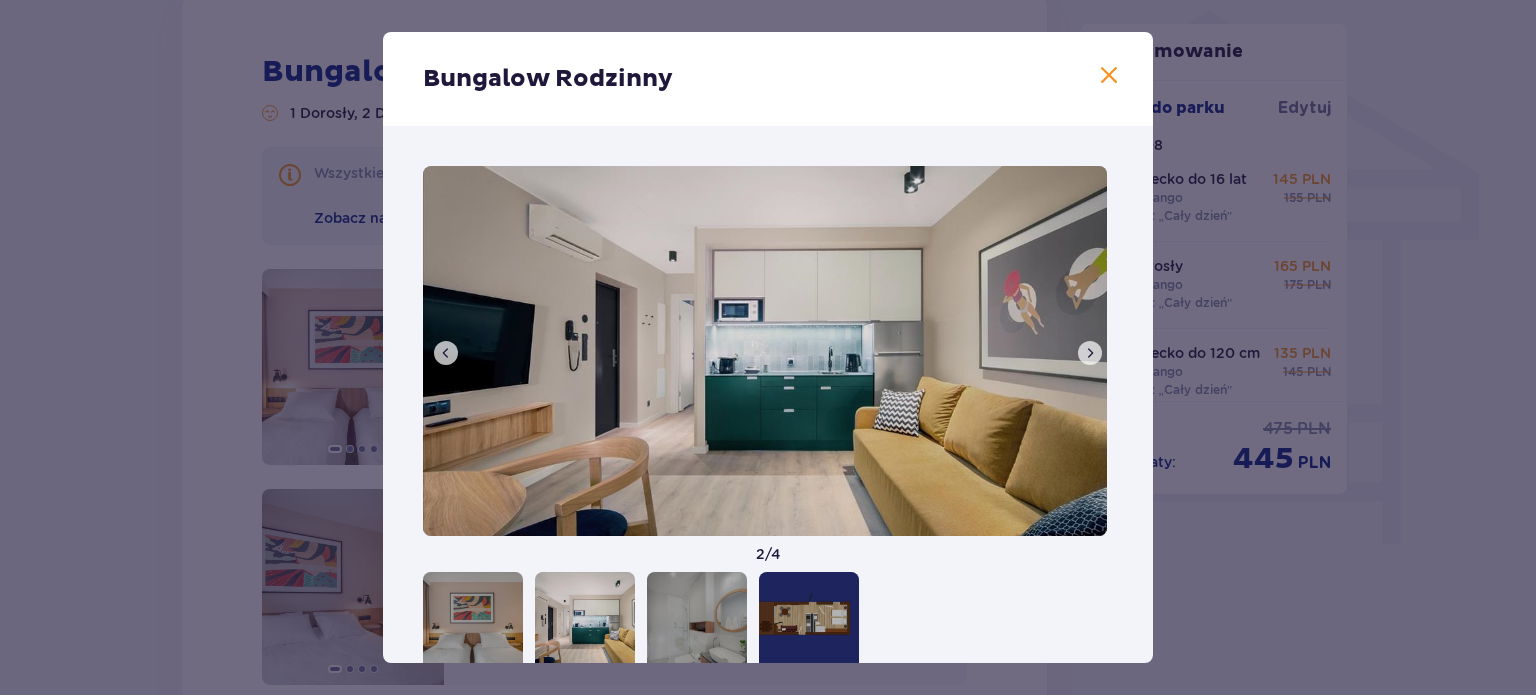 click at bounding box center (1090, 353) 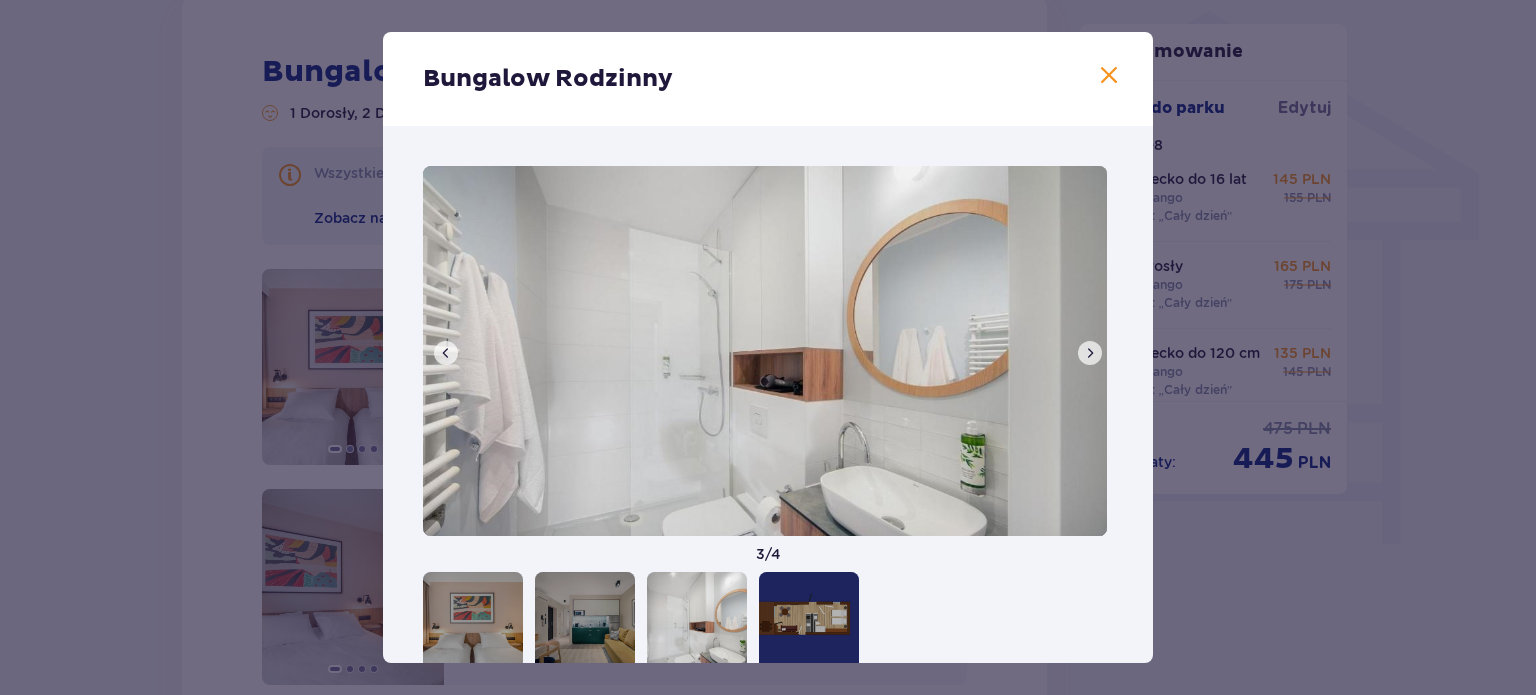 click at bounding box center (1090, 353) 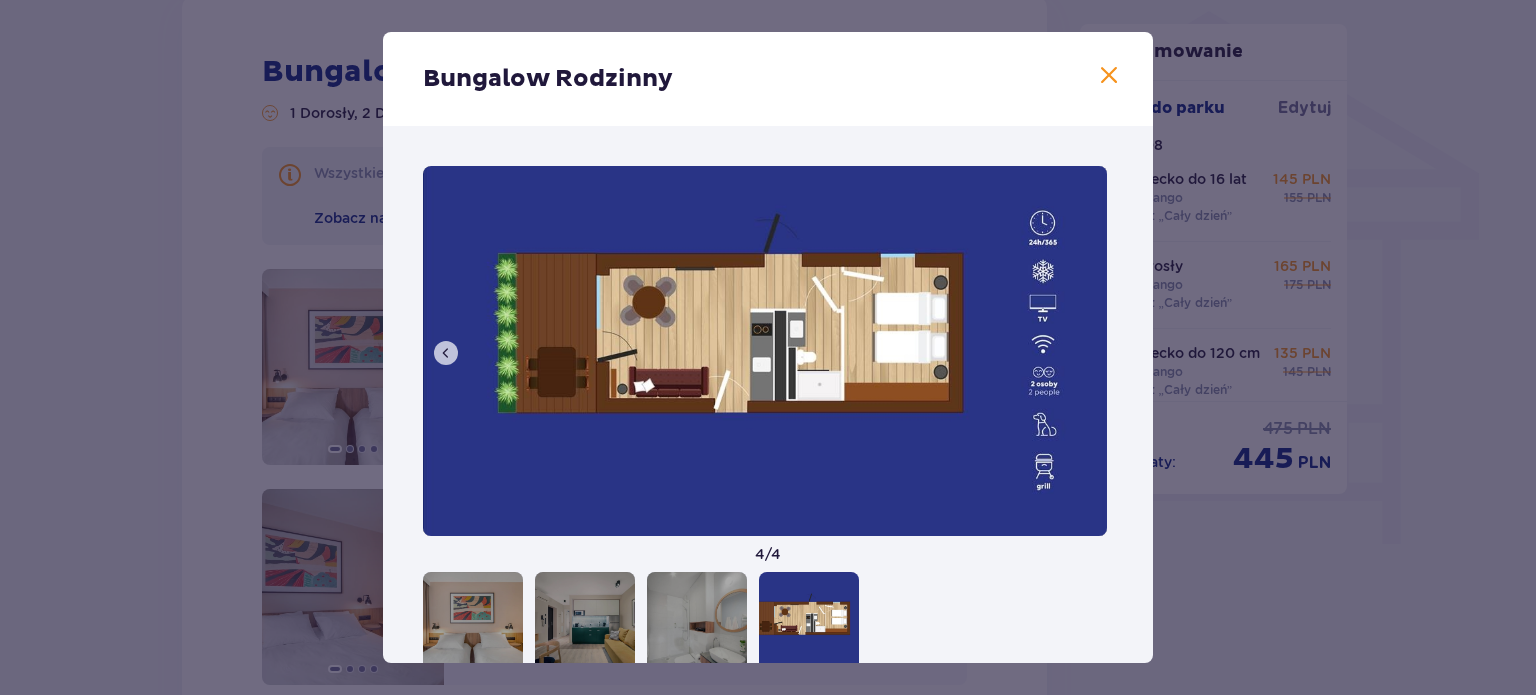 click at bounding box center [1109, 76] 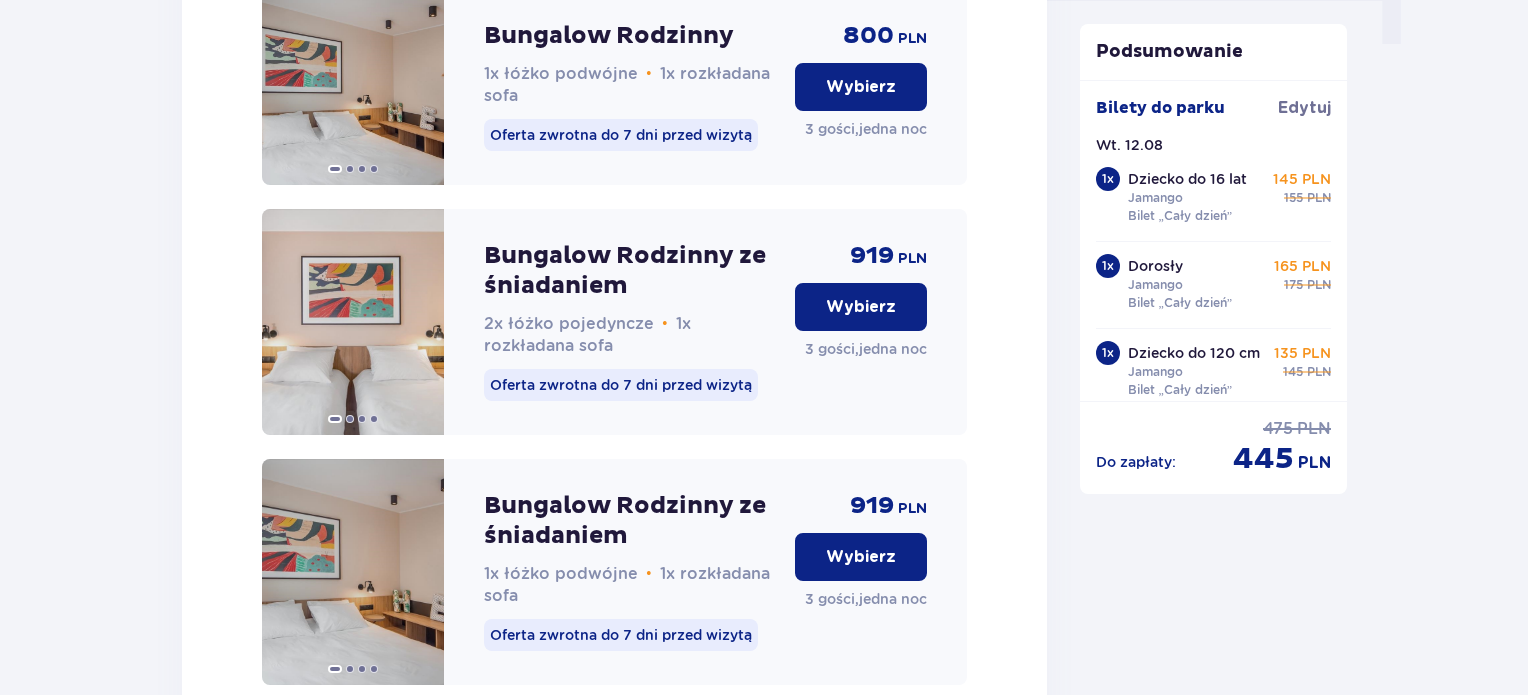 scroll, scrollTop: 2413, scrollLeft: 0, axis: vertical 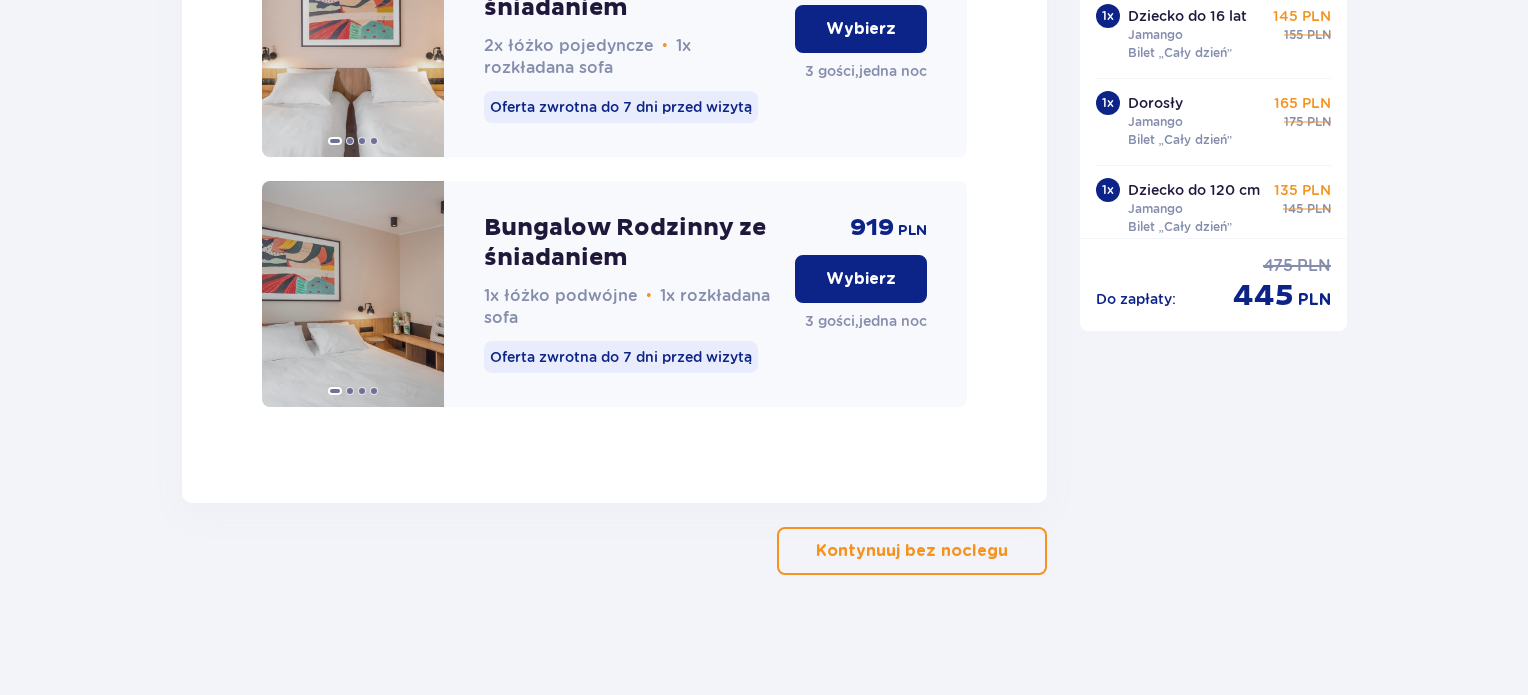 click on "Kontynuuj bez noclegu" at bounding box center [912, 551] 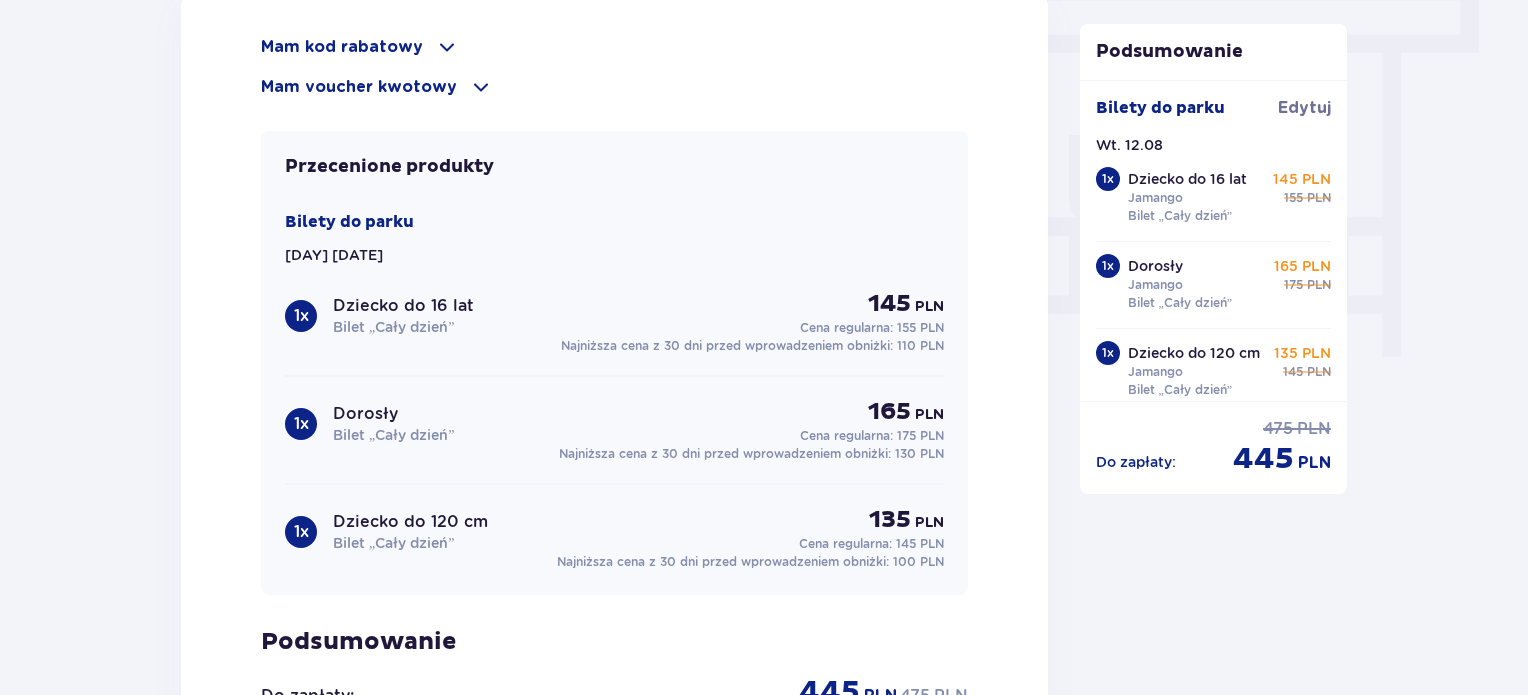 scroll, scrollTop: 2000, scrollLeft: 0, axis: vertical 